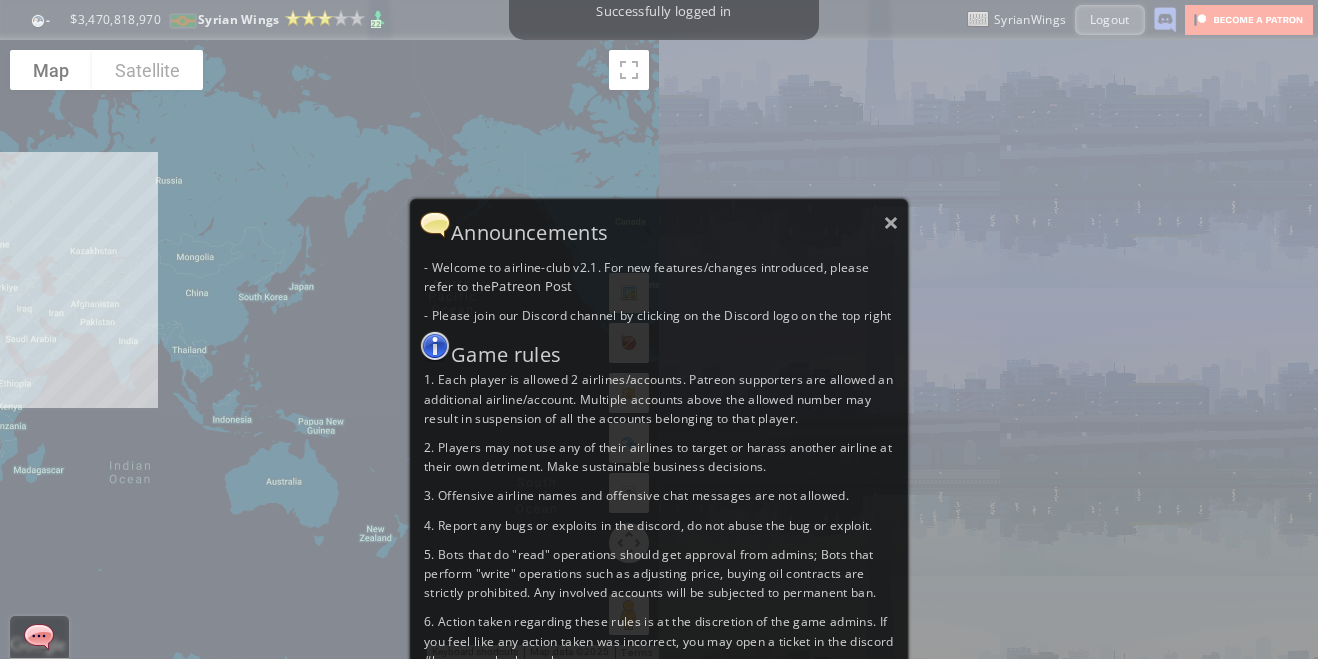 scroll, scrollTop: 0, scrollLeft: 0, axis: both 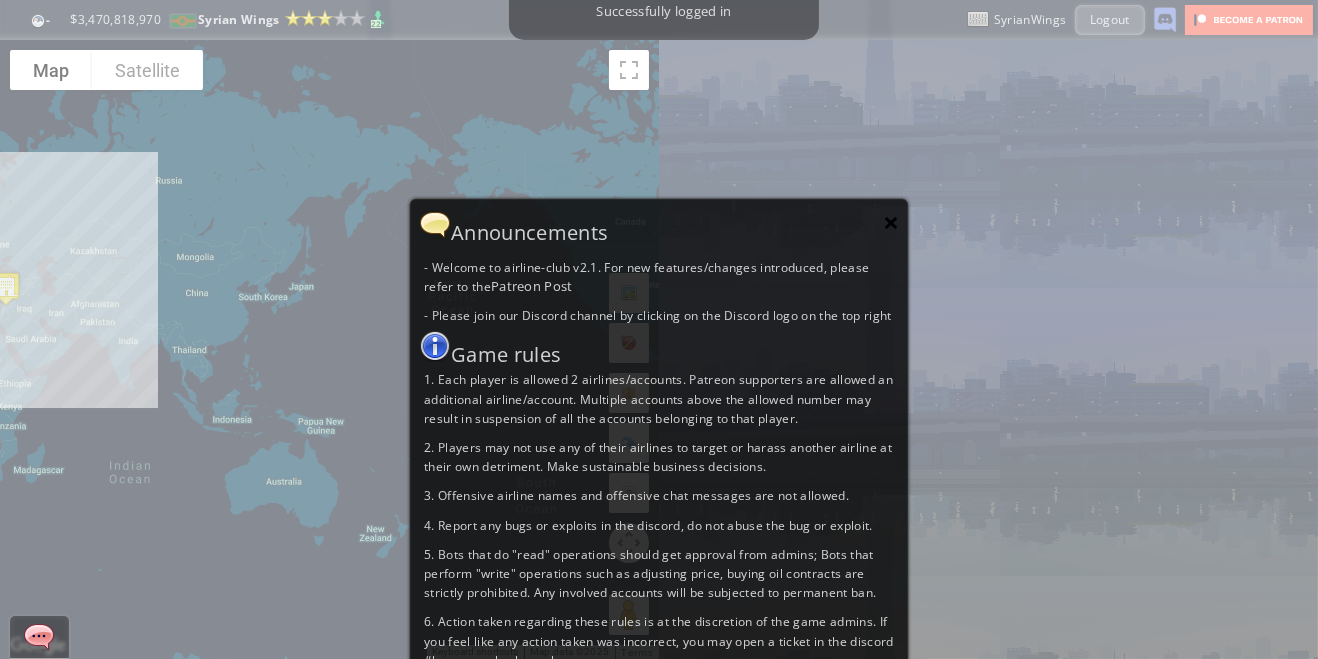 click on "×" at bounding box center [891, 222] 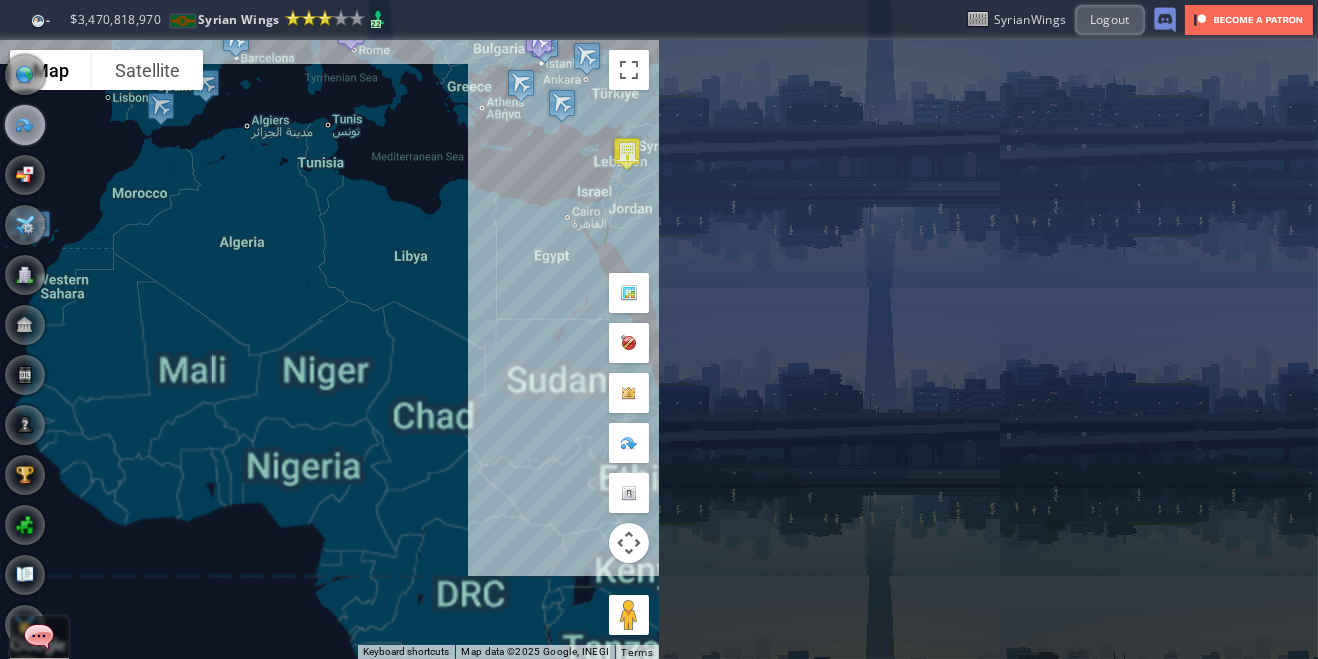 click at bounding box center (25, 125) 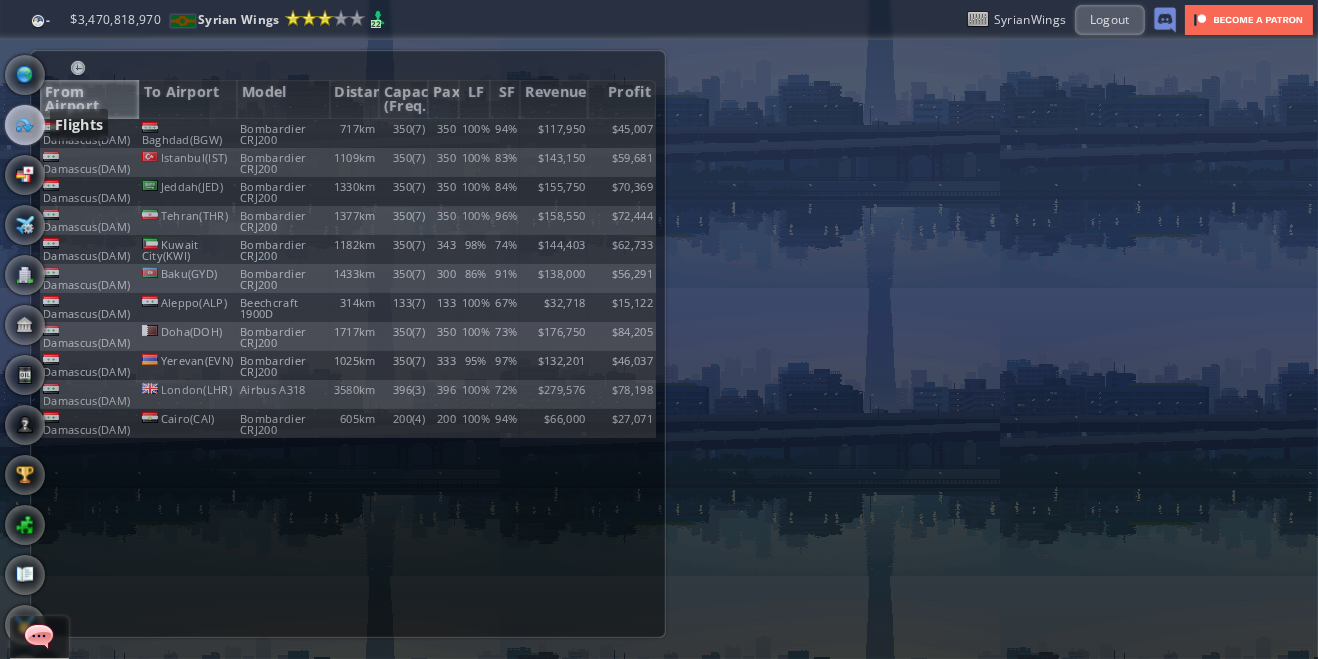 click at bounding box center [25, 125] 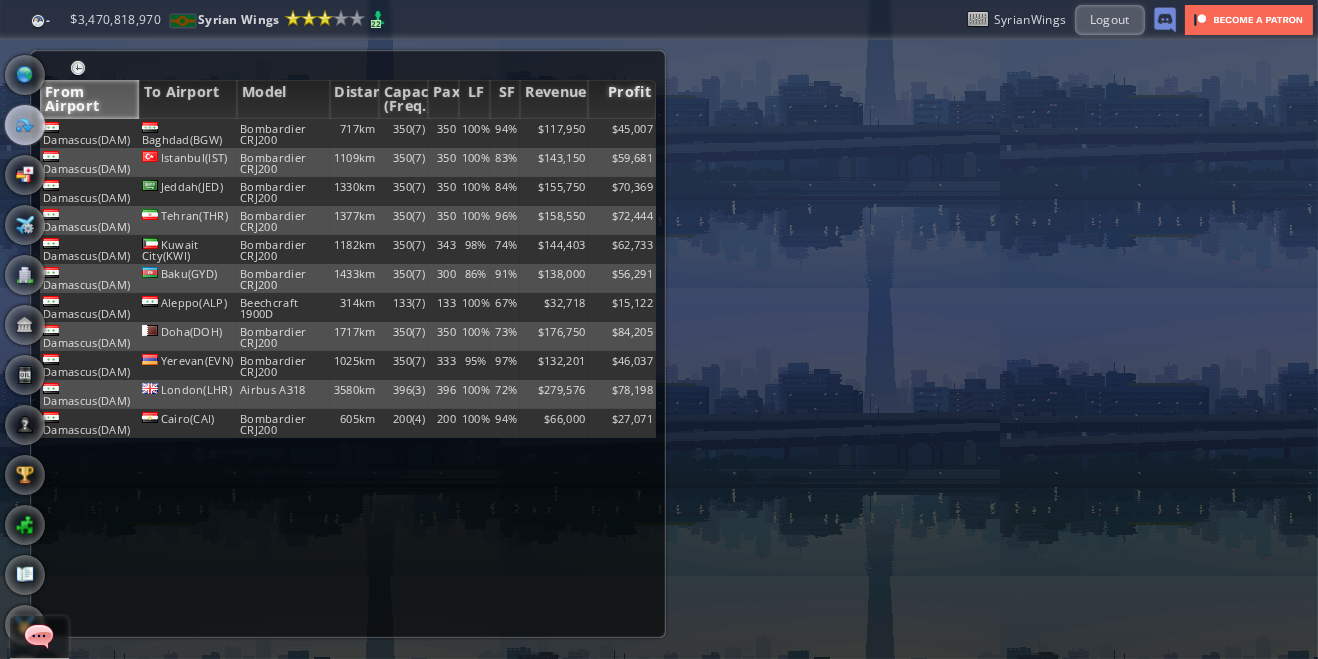 click on "Profit" at bounding box center [622, 99] 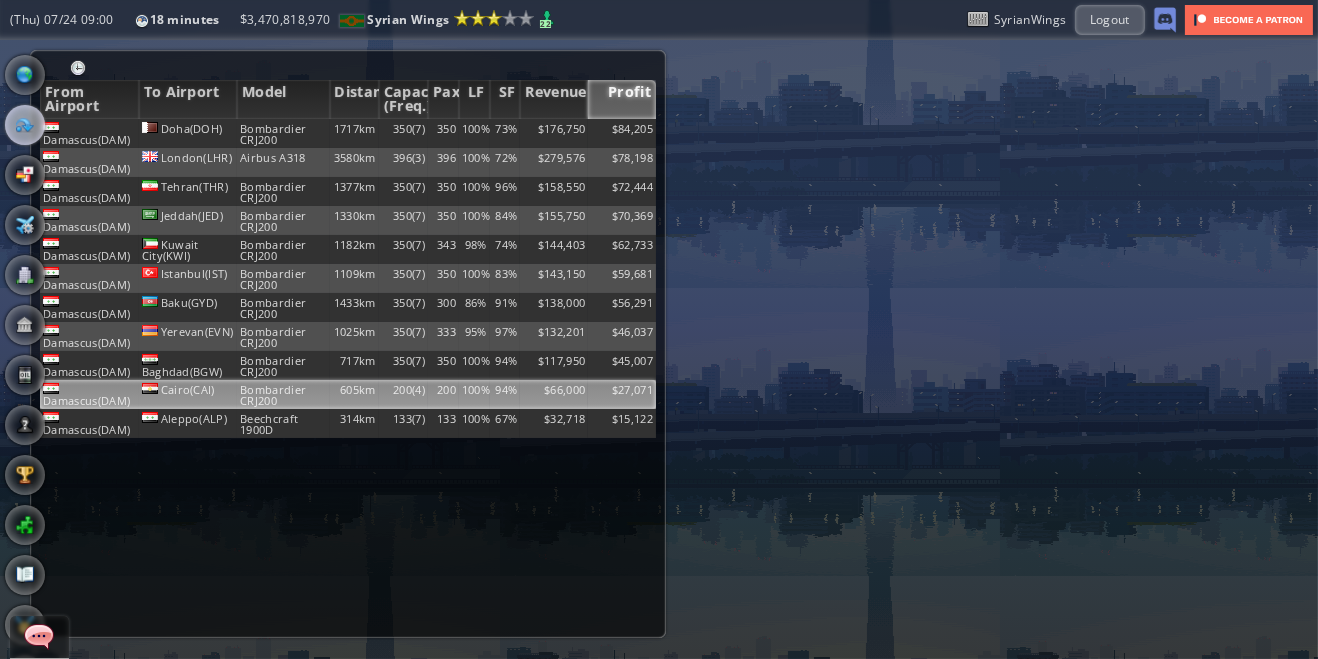 click on "Damascus(DAM)" at bounding box center [89, 133] 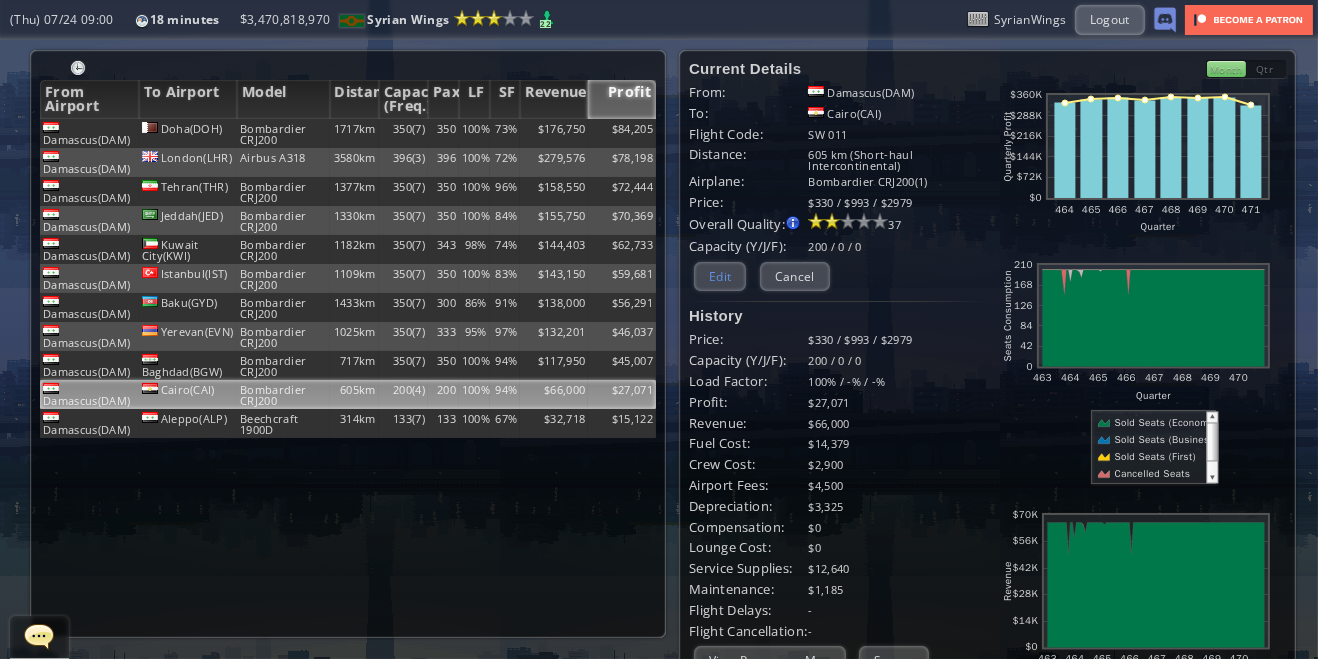 click on "Edit" at bounding box center [720, 276] 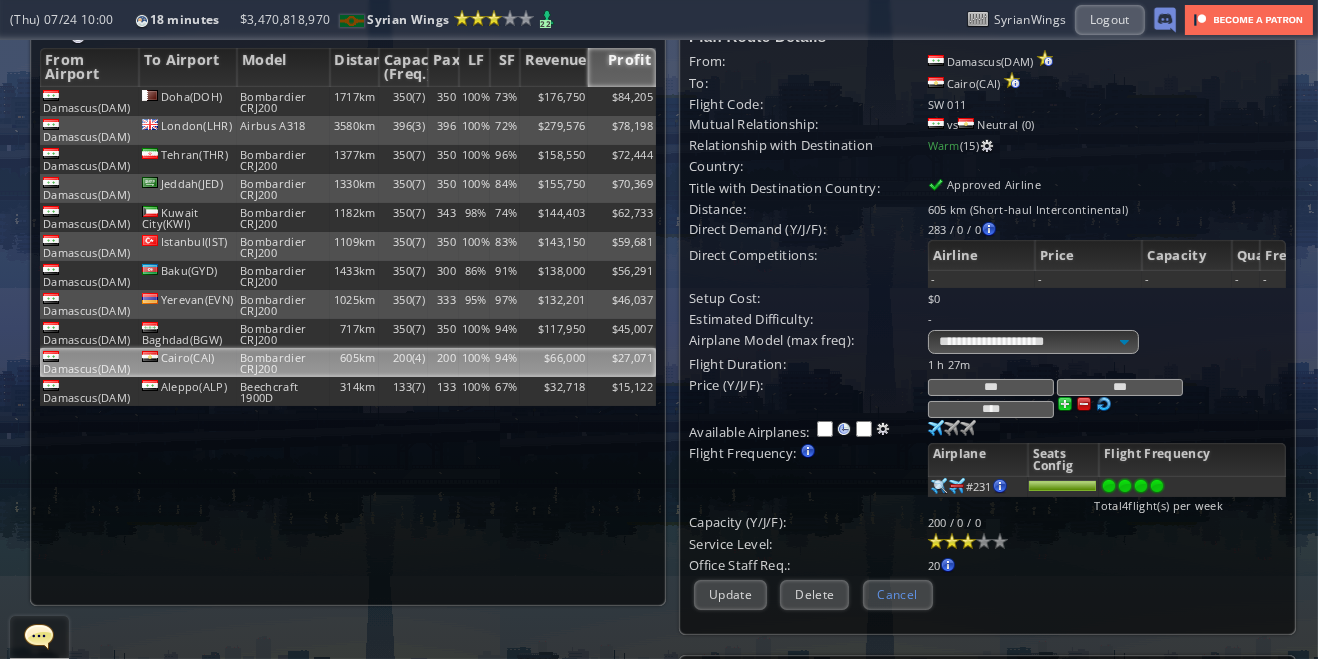 click on "Cancel" at bounding box center (898, 594) 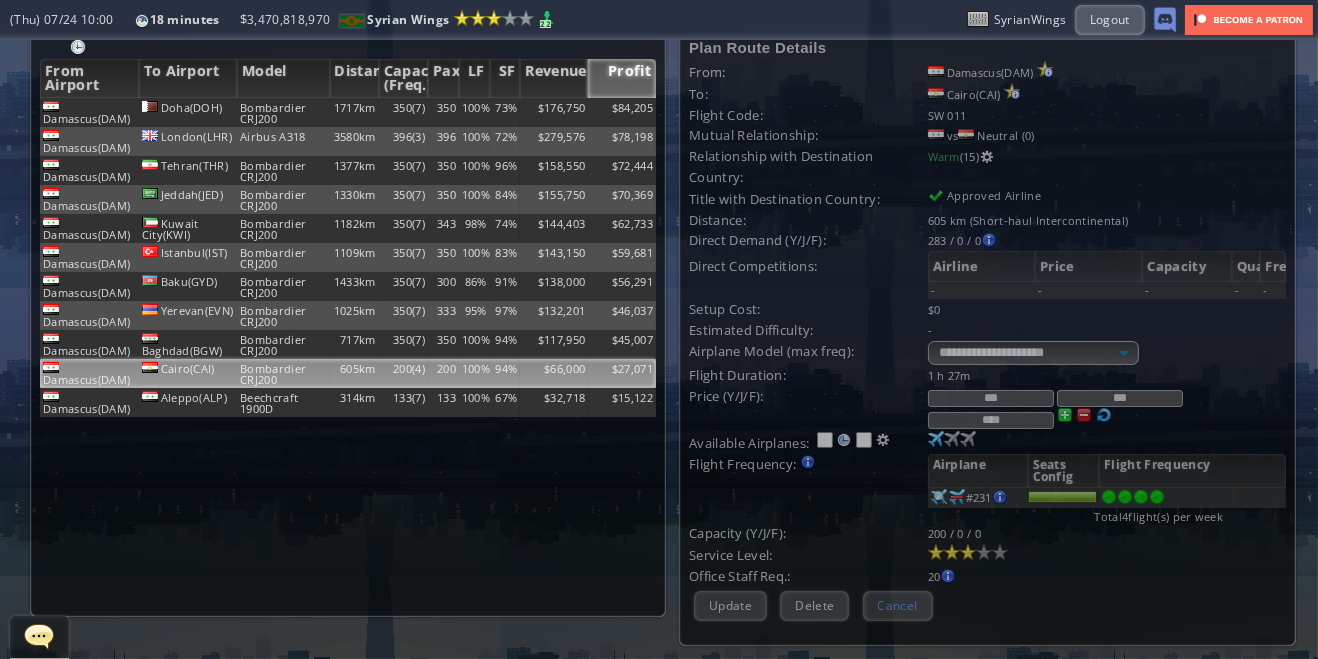 scroll, scrollTop: 32, scrollLeft: 0, axis: vertical 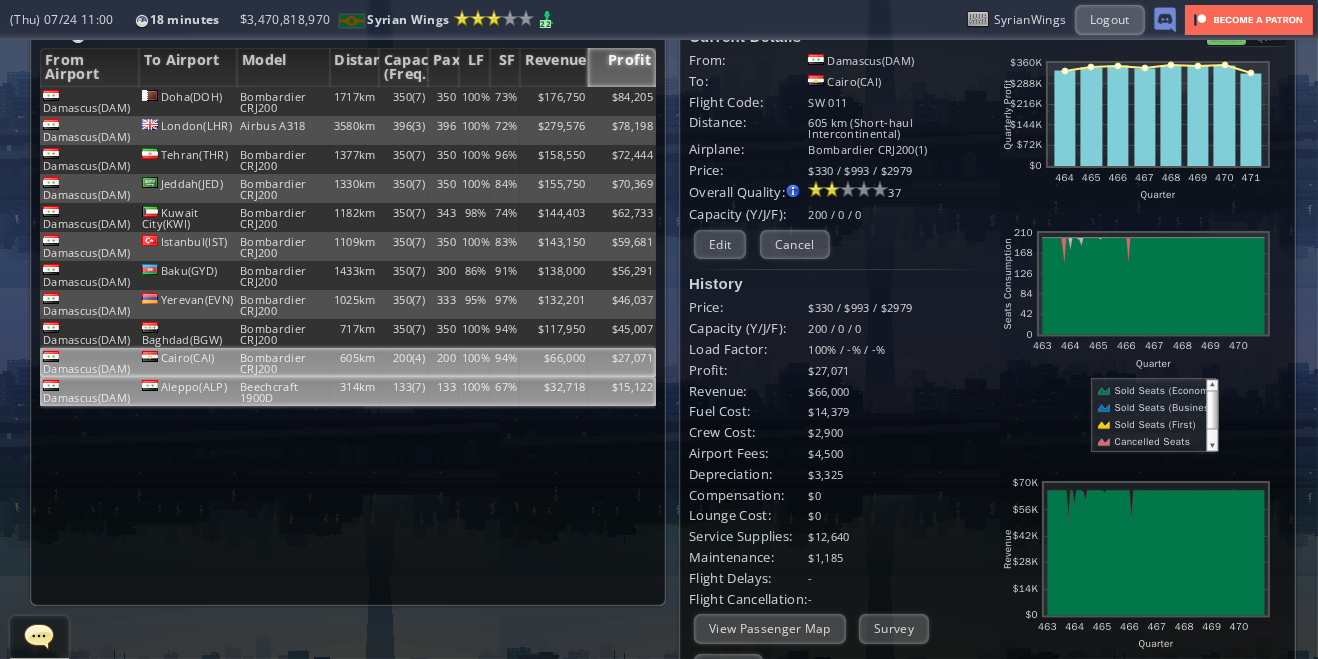 click on "Damascus(DAM)" at bounding box center (89, 101) 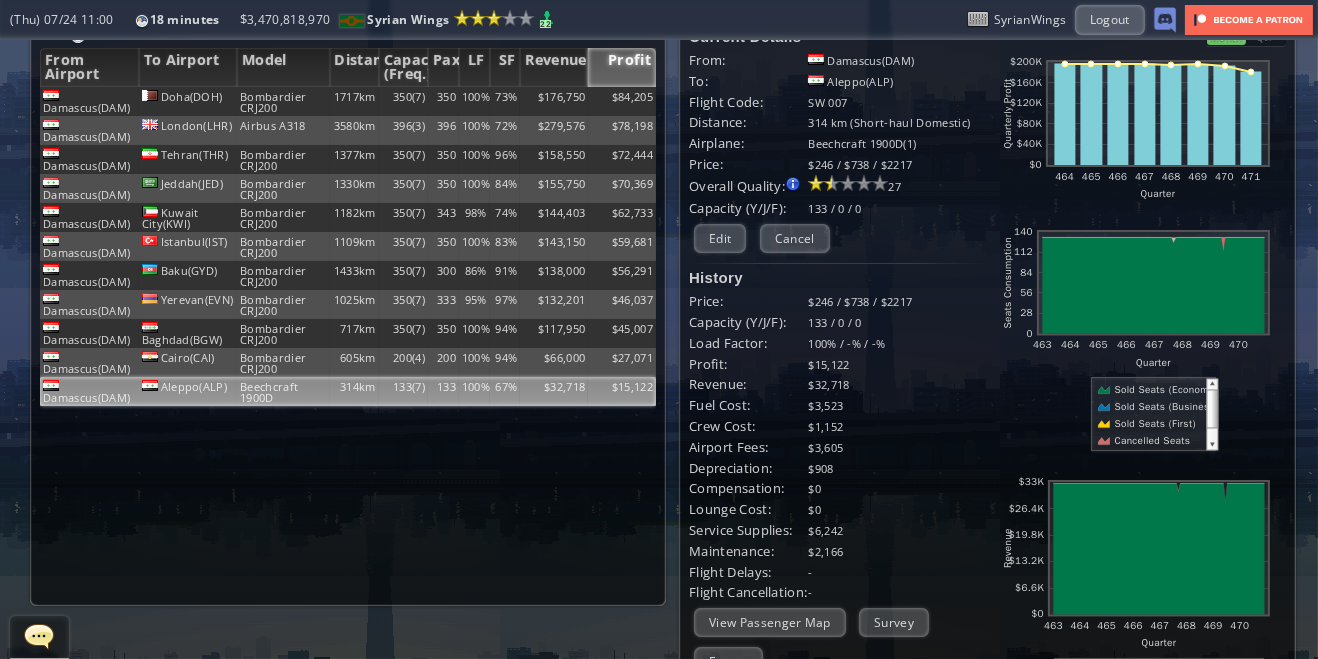click at bounding box center [7, 329] 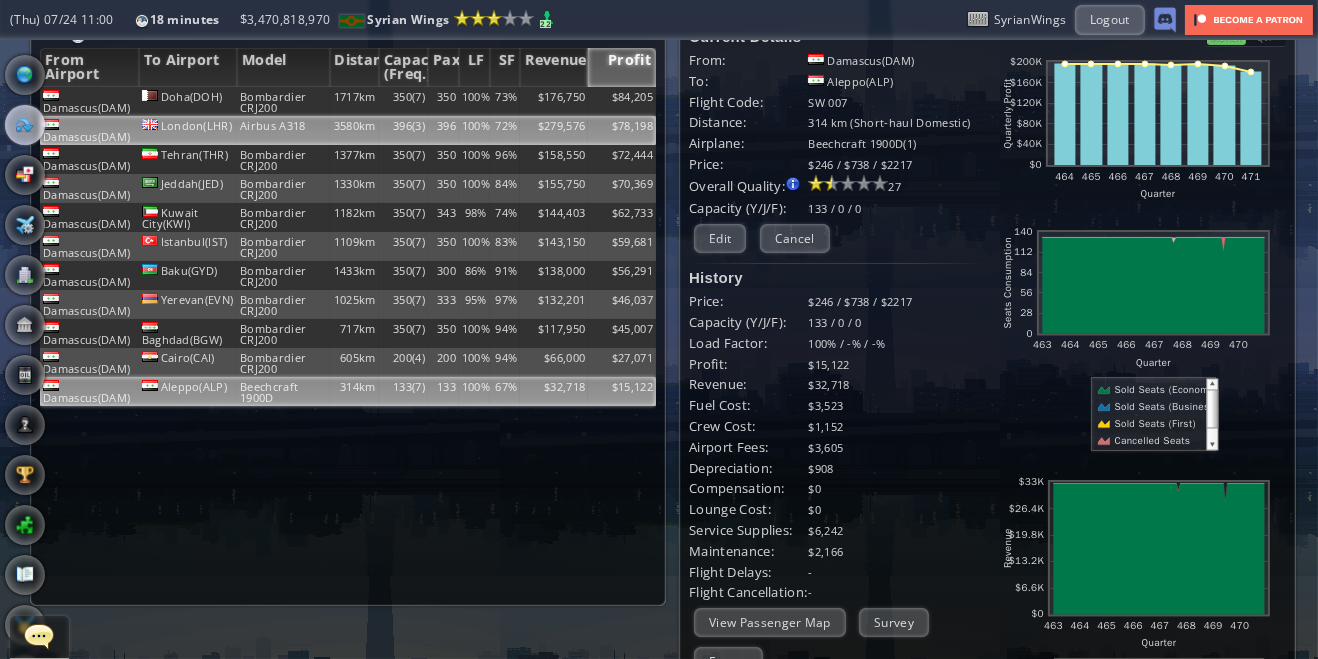 click on "Damascus(DAM)" at bounding box center [89, 101] 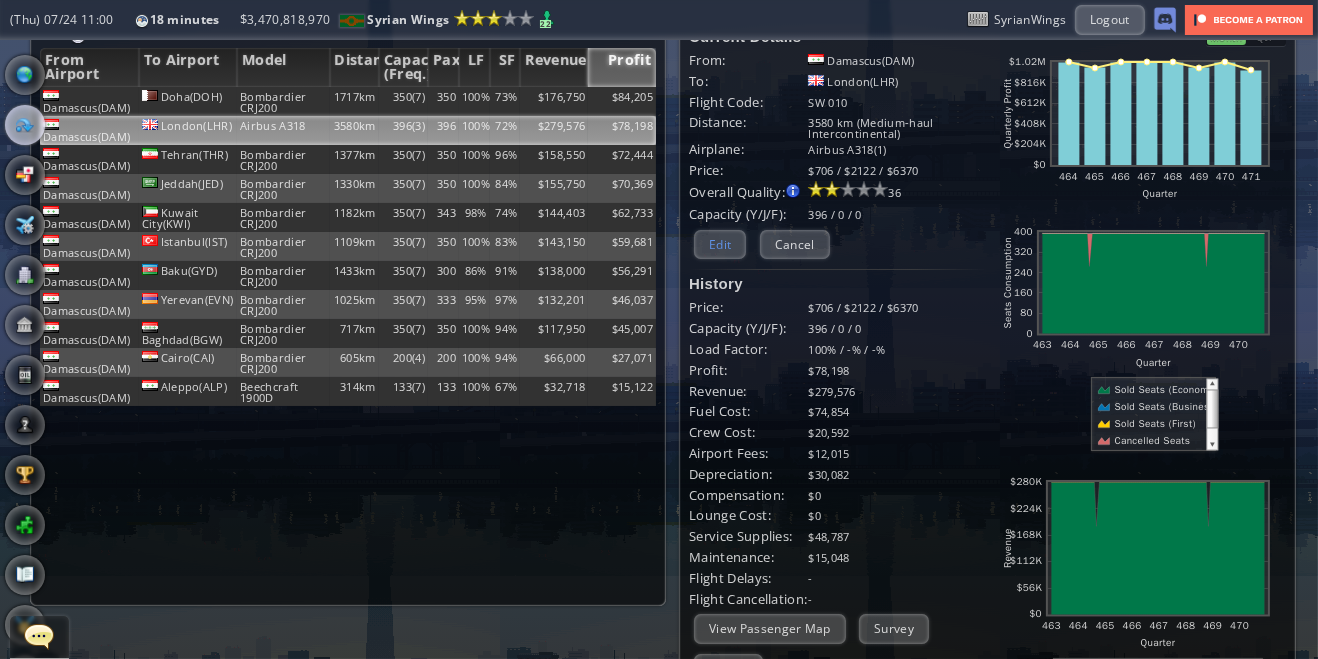 click on "Edit" at bounding box center (720, 244) 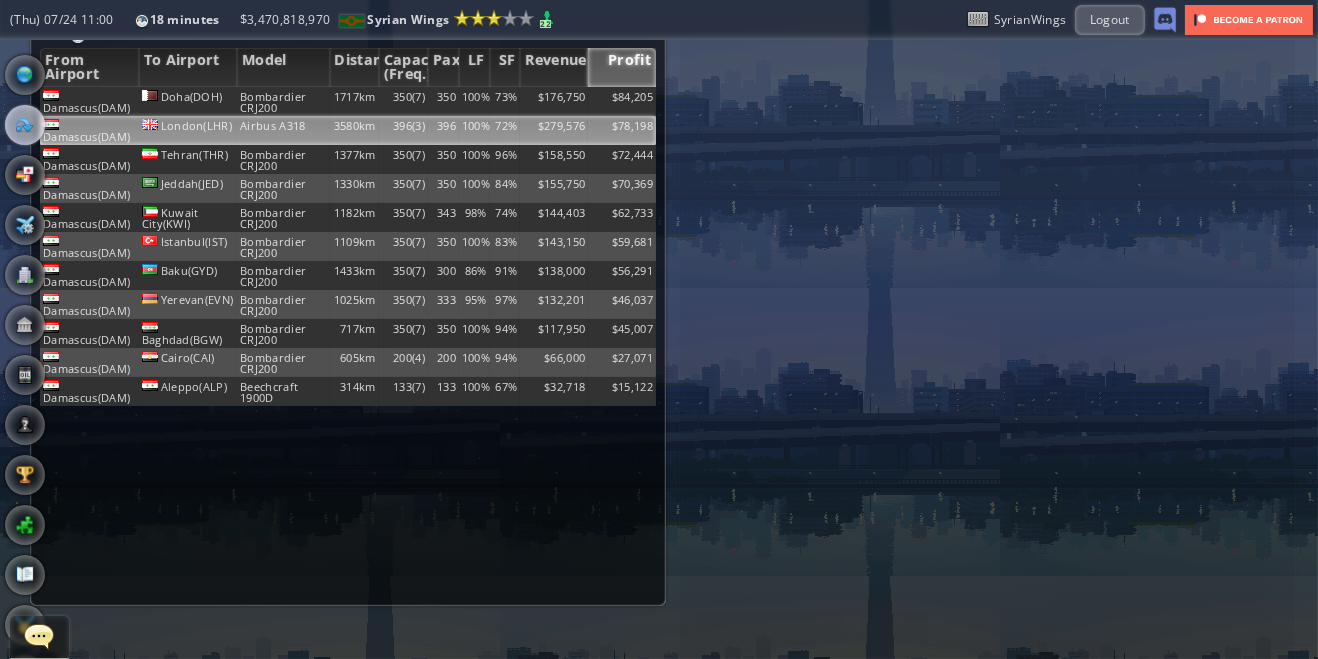 scroll, scrollTop: 0, scrollLeft: 0, axis: both 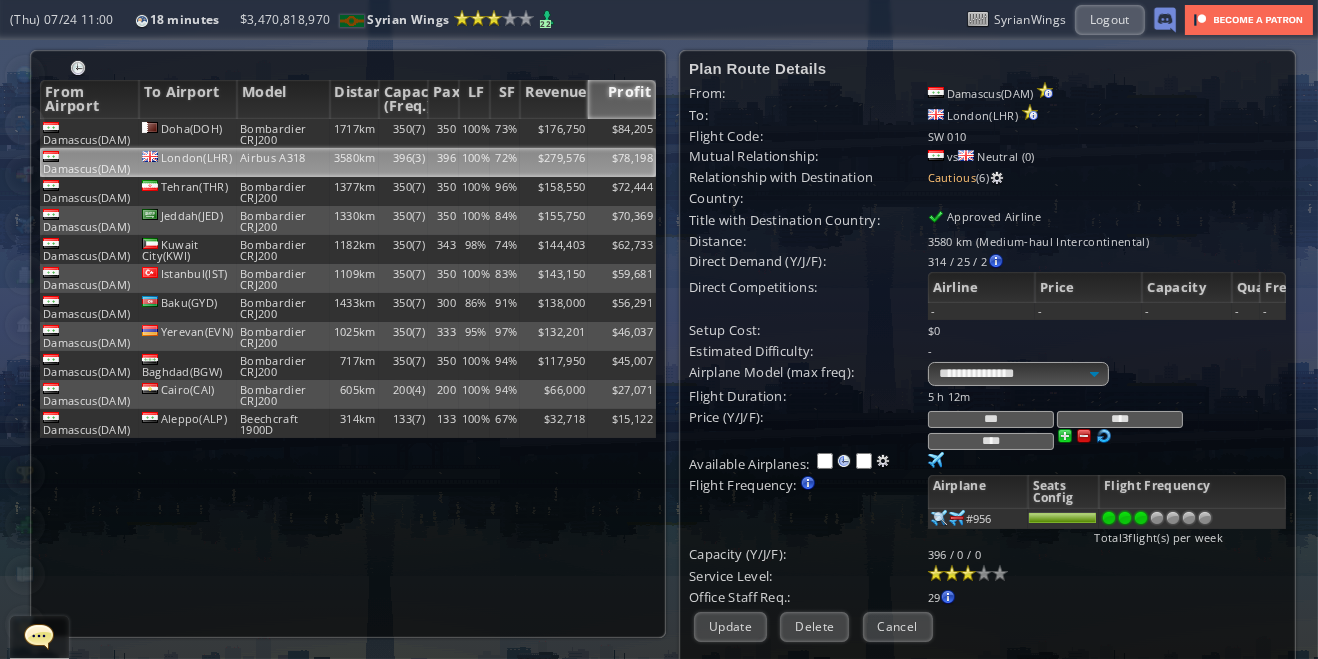 click at bounding box center (1157, 518) 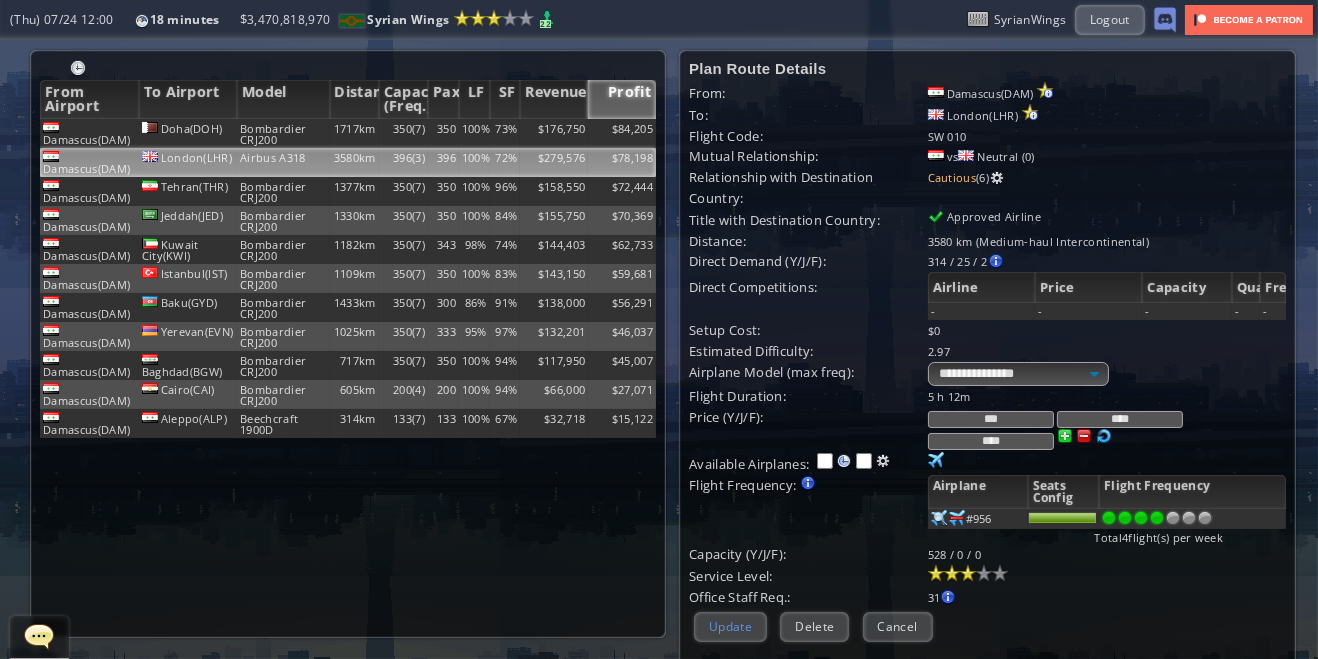 click on "Update" at bounding box center (730, 626) 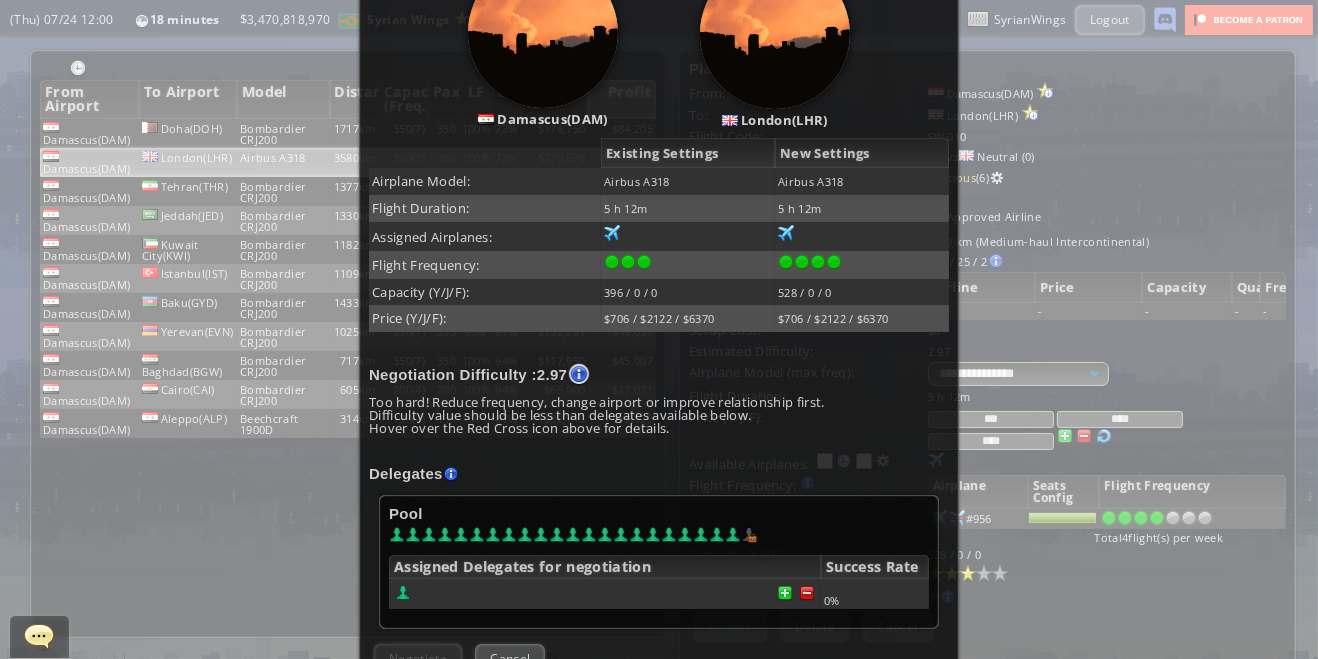 scroll, scrollTop: 295, scrollLeft: 0, axis: vertical 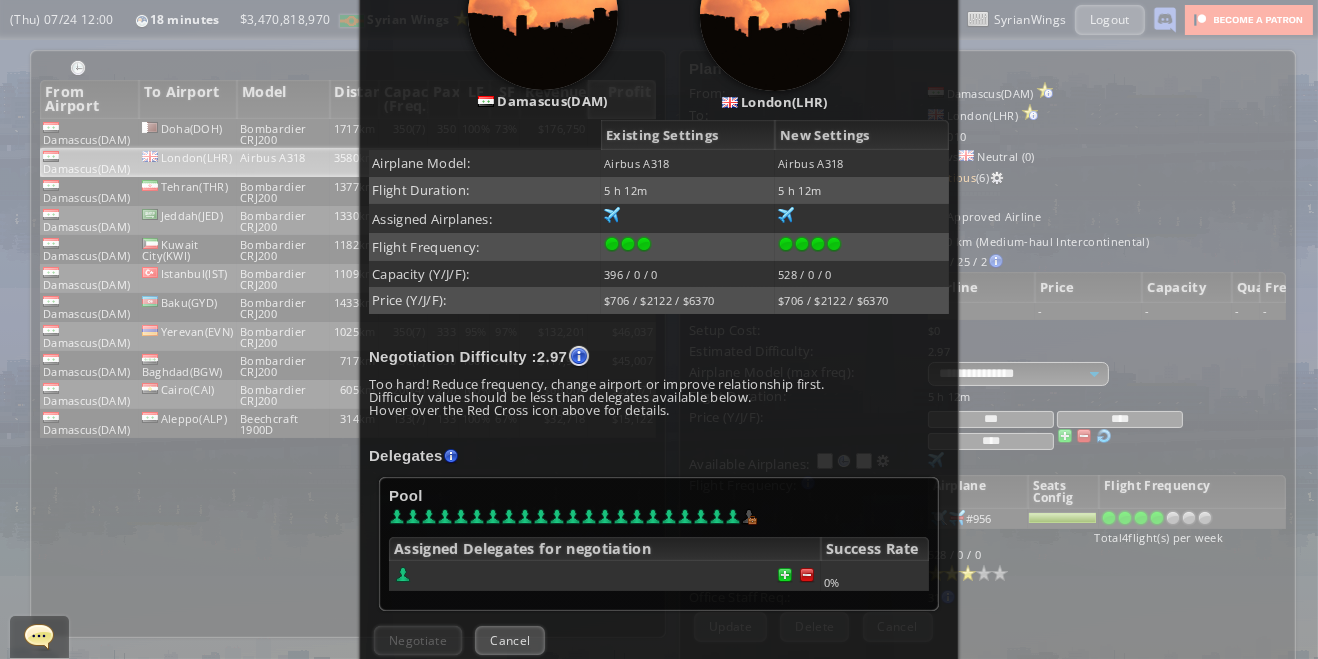 click on "Pool
Assigned Delegates for negotiation
Success Rate
0%" at bounding box center (659, 544) 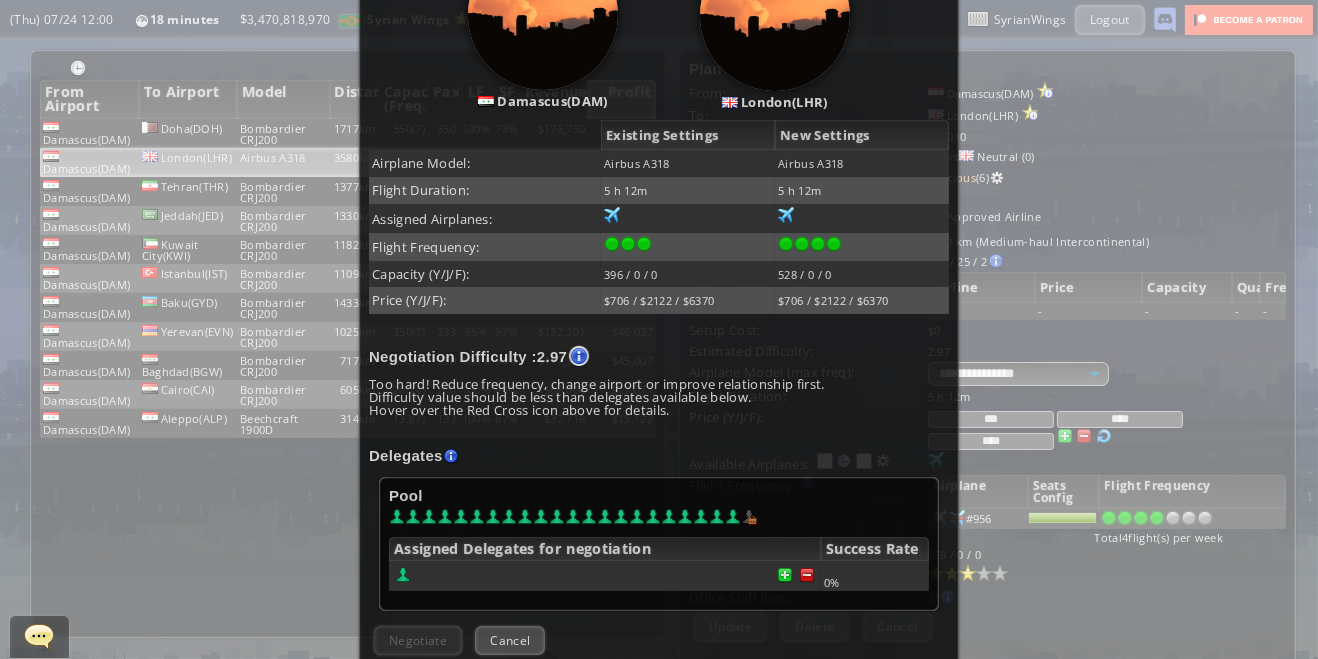 click on "Pool
Assigned Delegates for negotiation
Success Rate
0%" at bounding box center [659, 544] 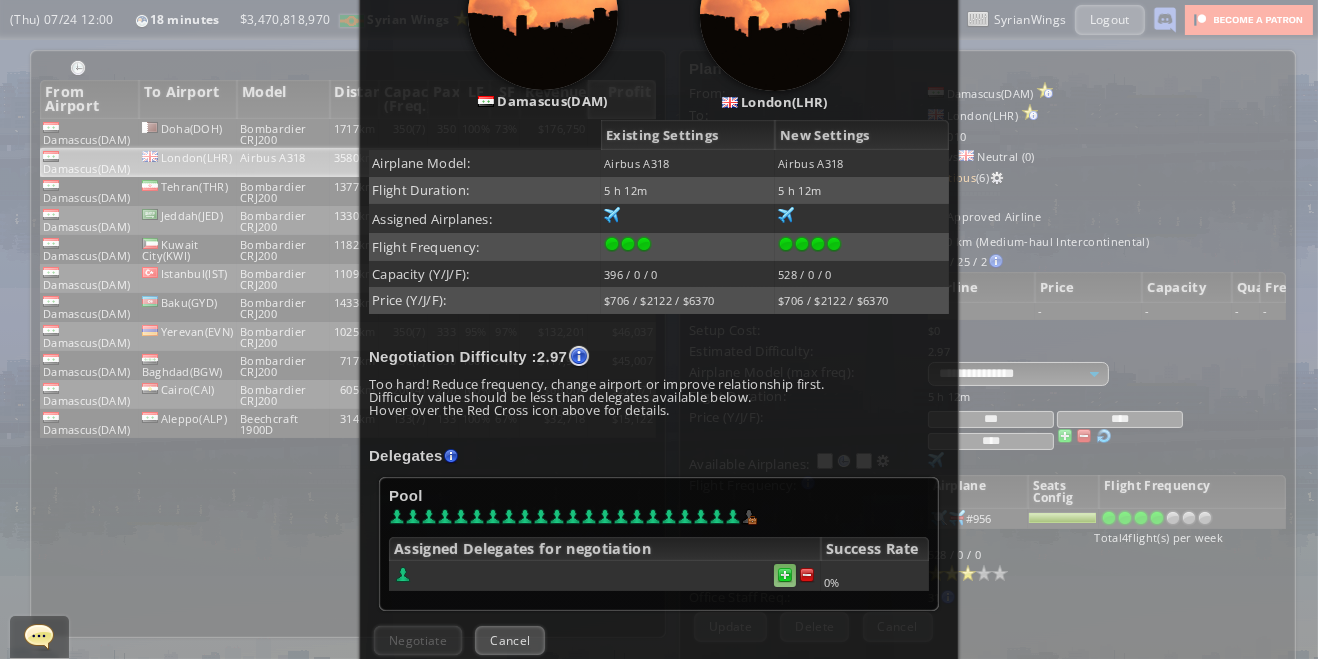 click at bounding box center [785, 575] 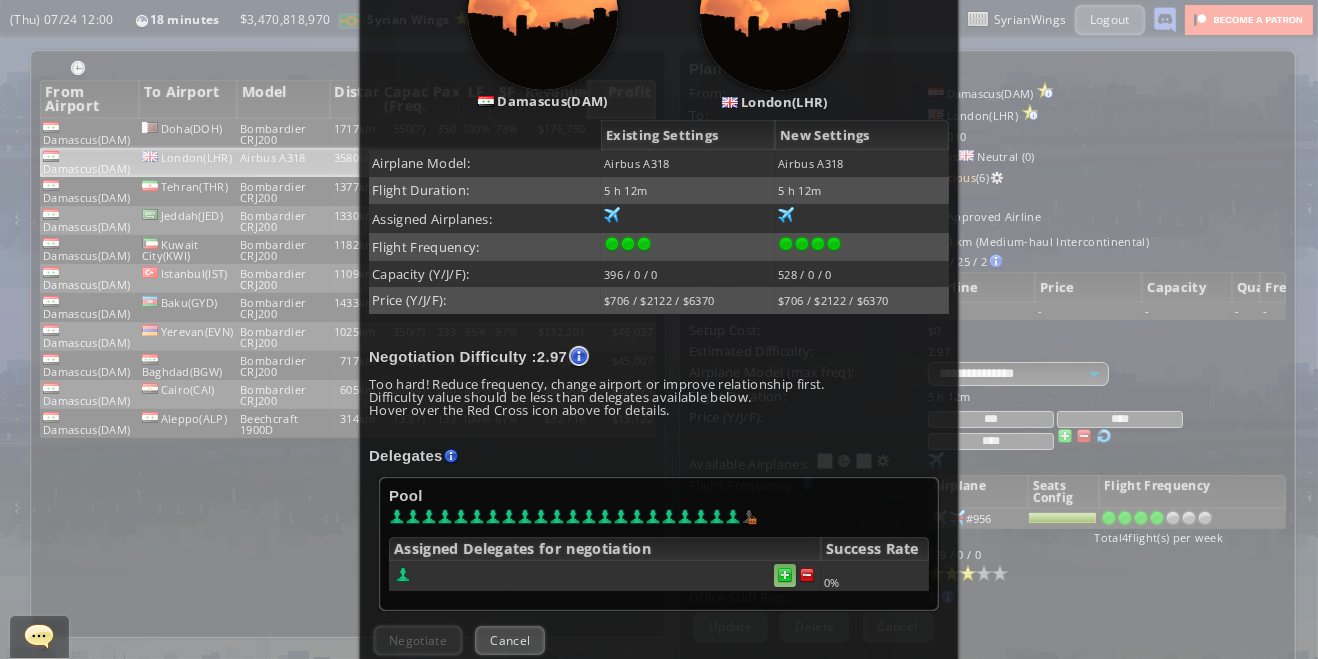 click at bounding box center [785, 575] 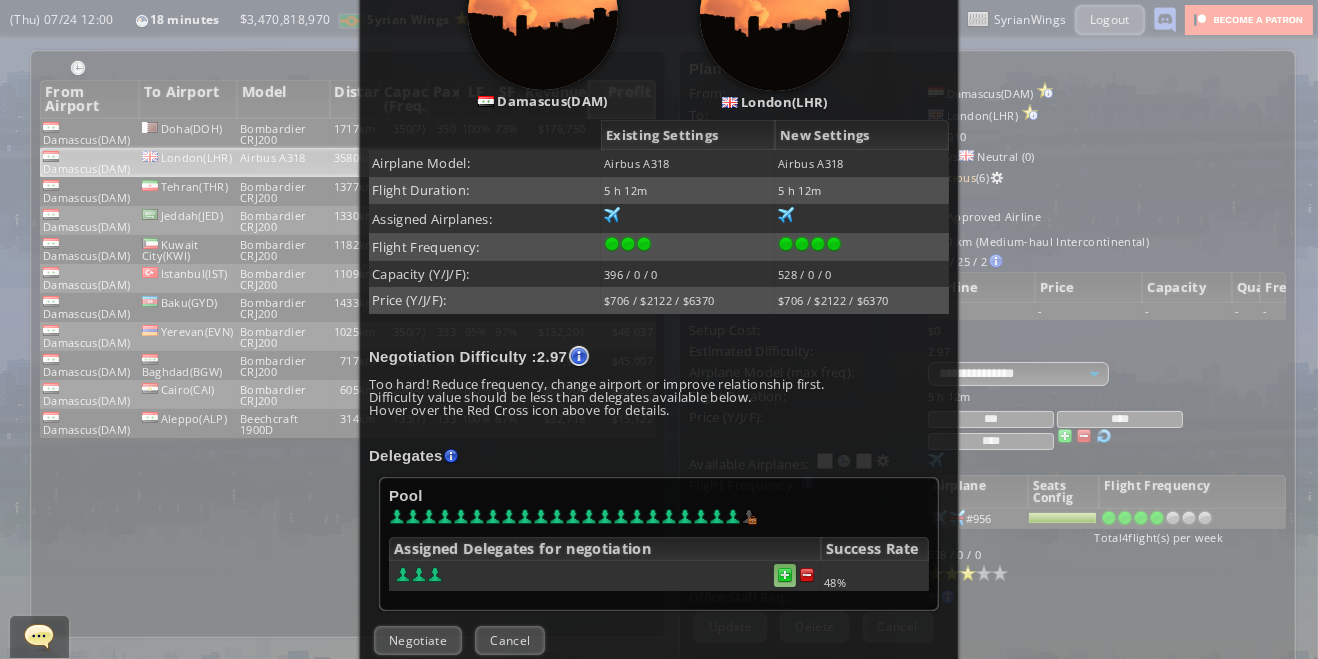 click at bounding box center [785, 575] 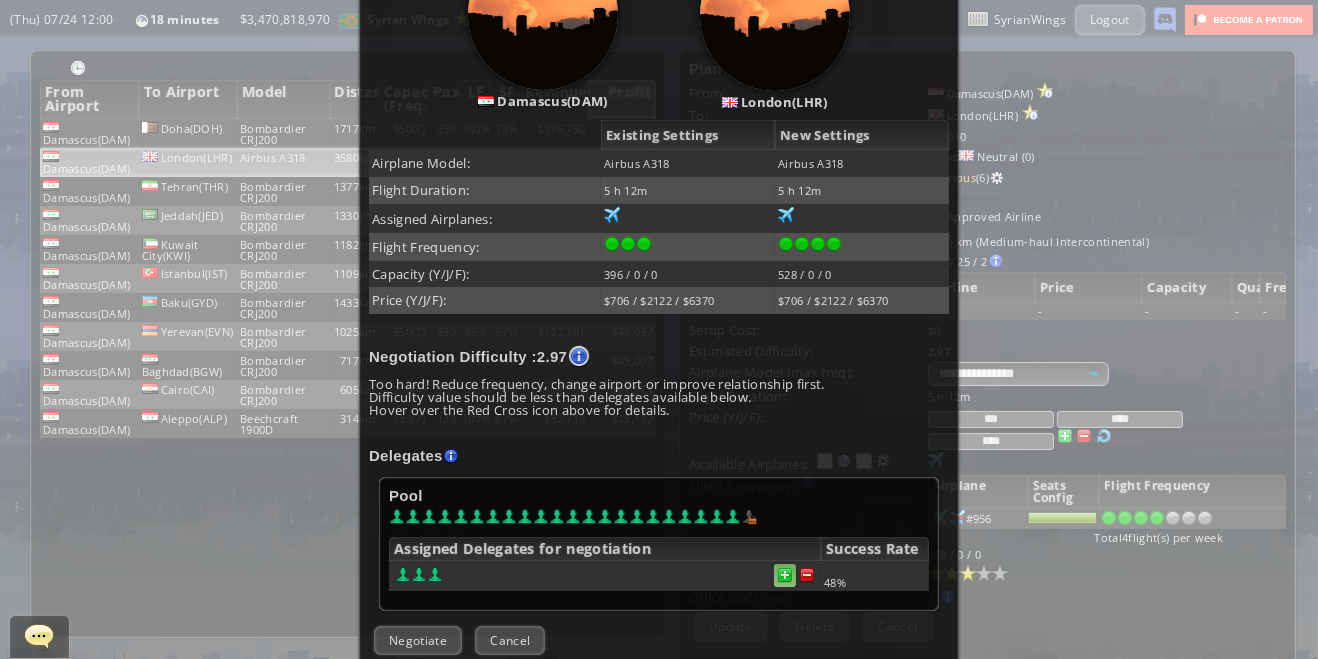 click at bounding box center (785, 575) 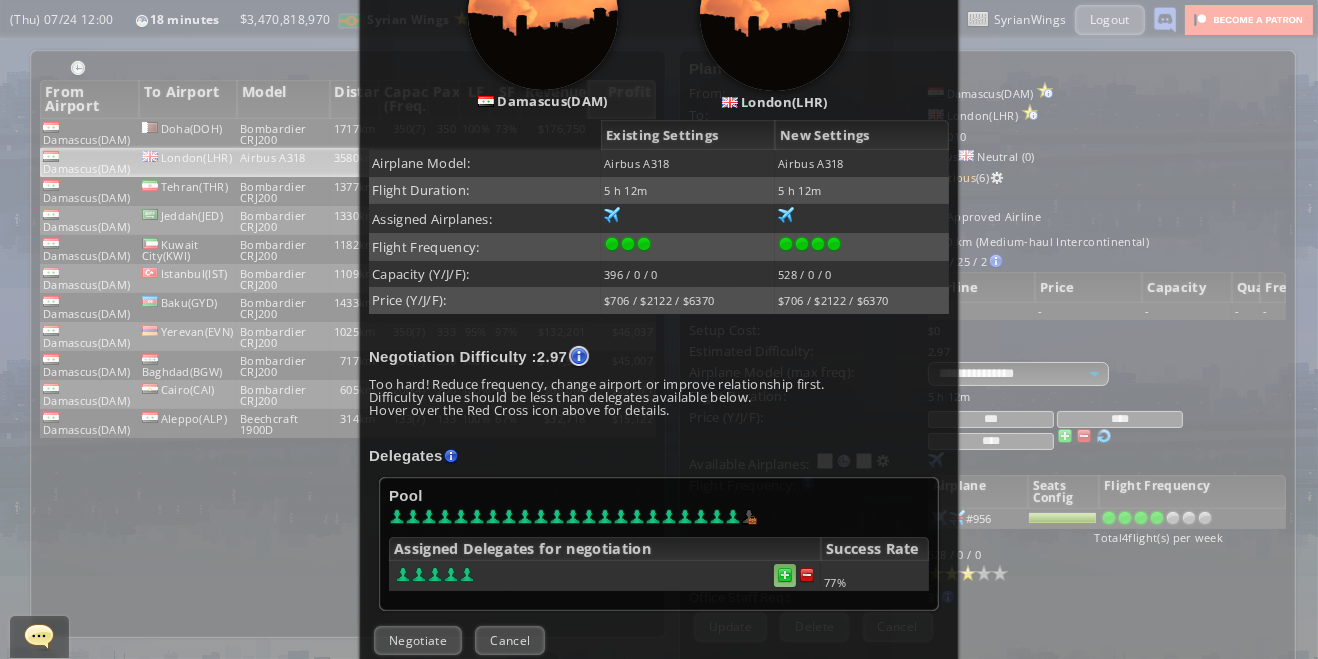 click at bounding box center [807, 575] 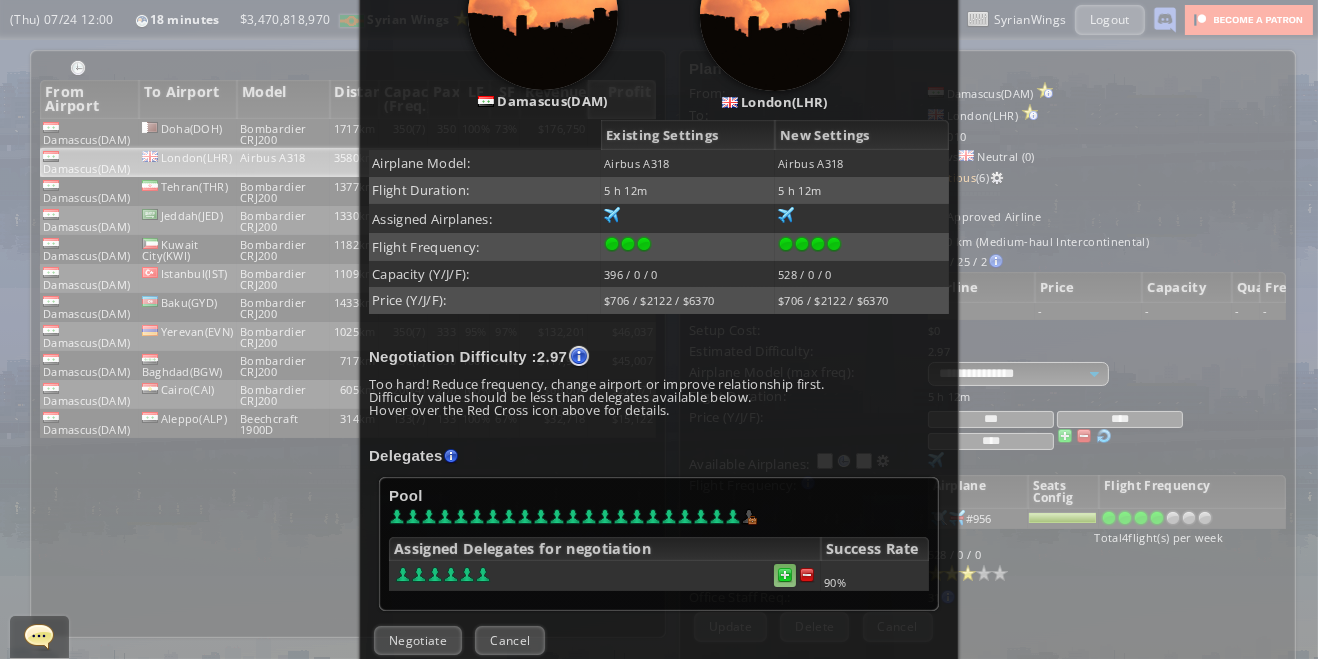 click at bounding box center [785, 575] 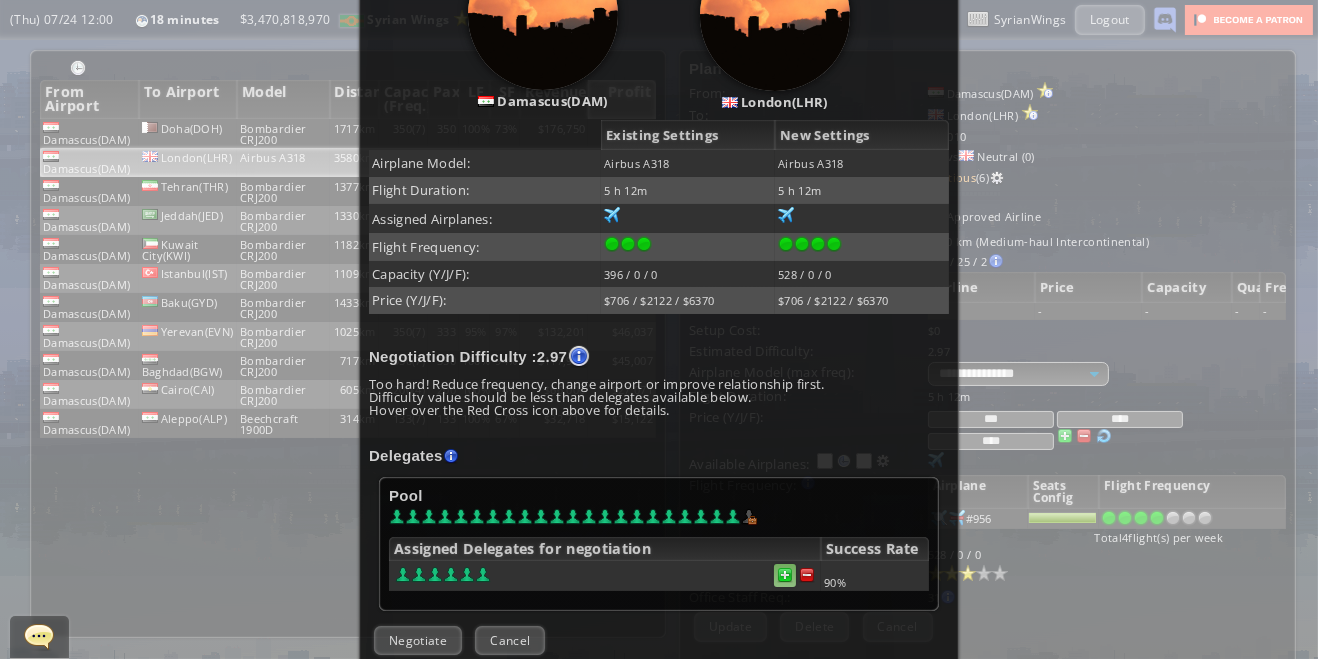 click at bounding box center [785, 575] 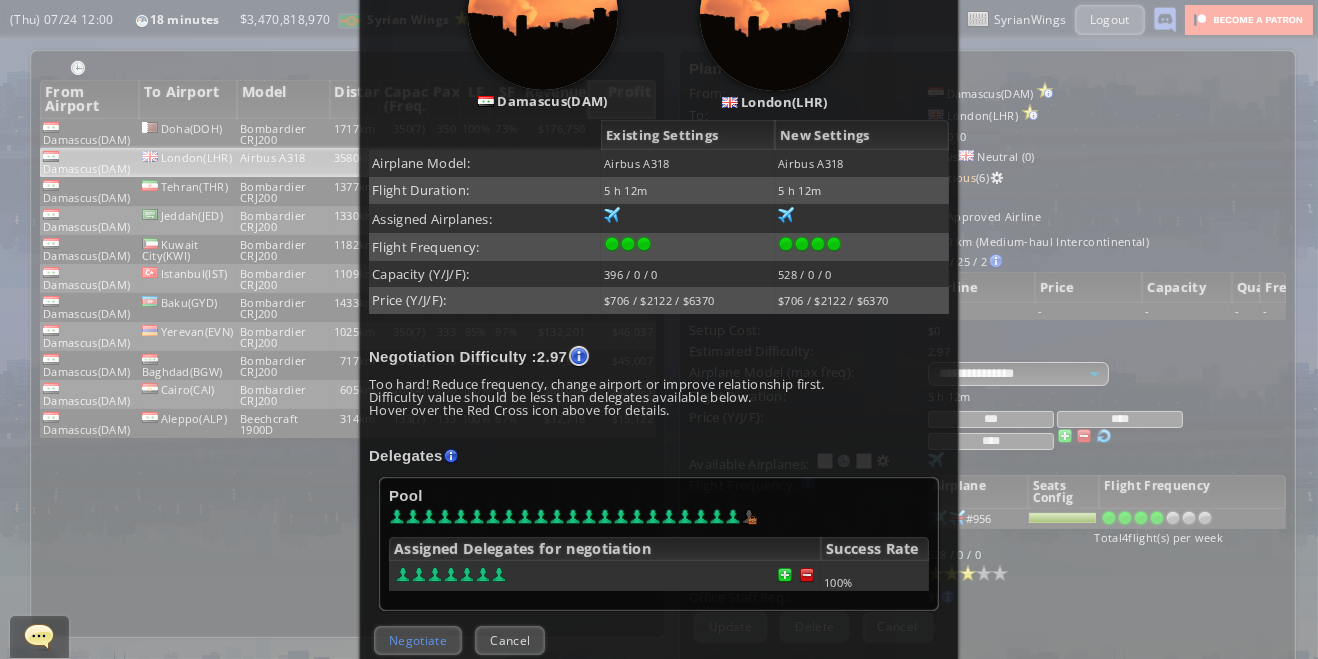 click on "Negotiate" at bounding box center (418, 640) 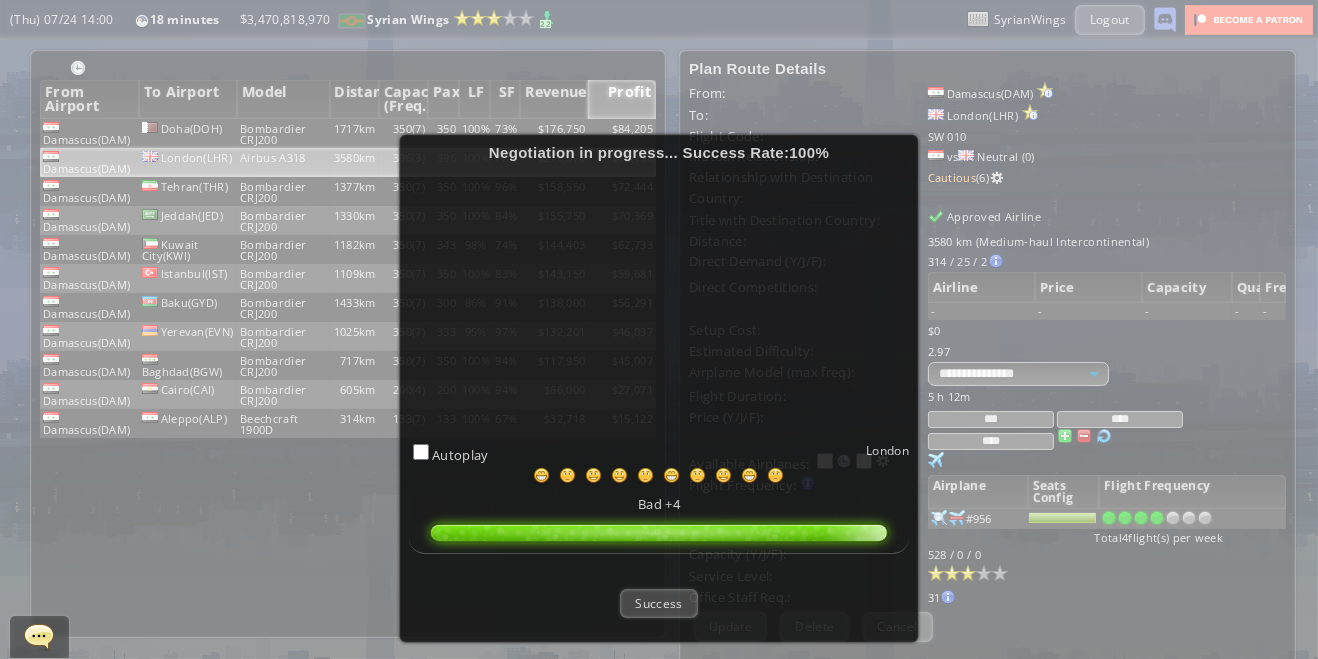 scroll, scrollTop: 78, scrollLeft: 0, axis: vertical 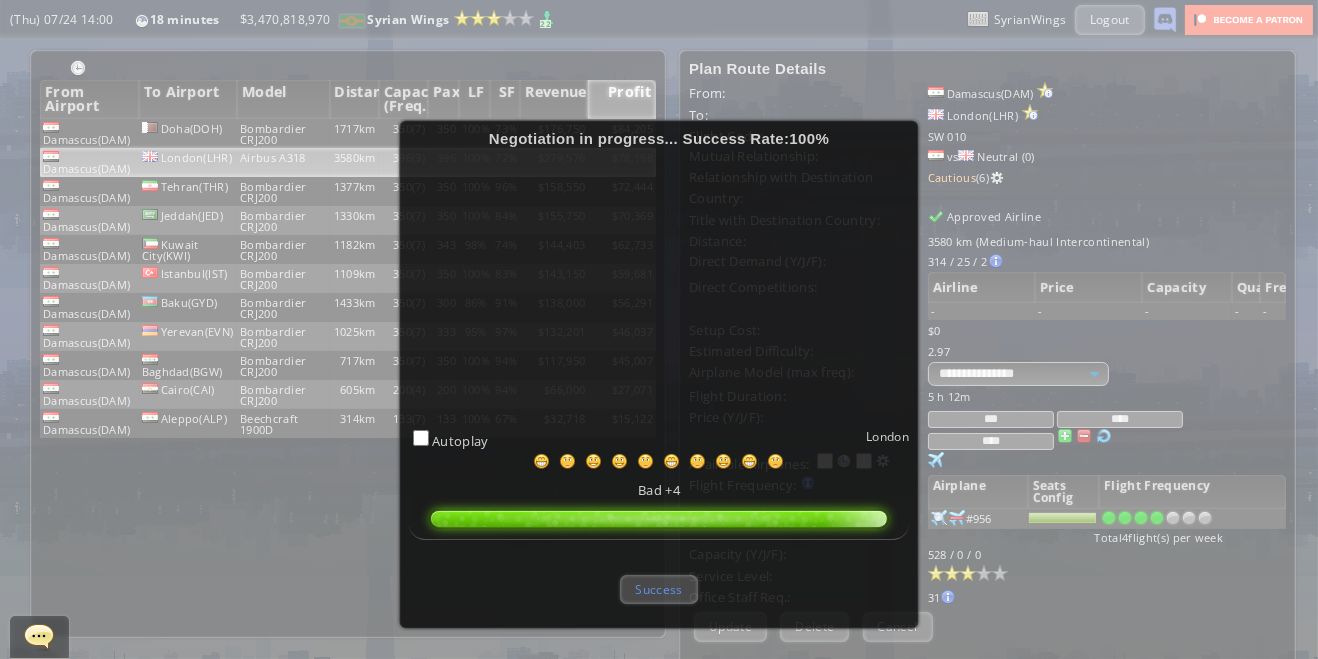click on "Success" at bounding box center (658, 589) 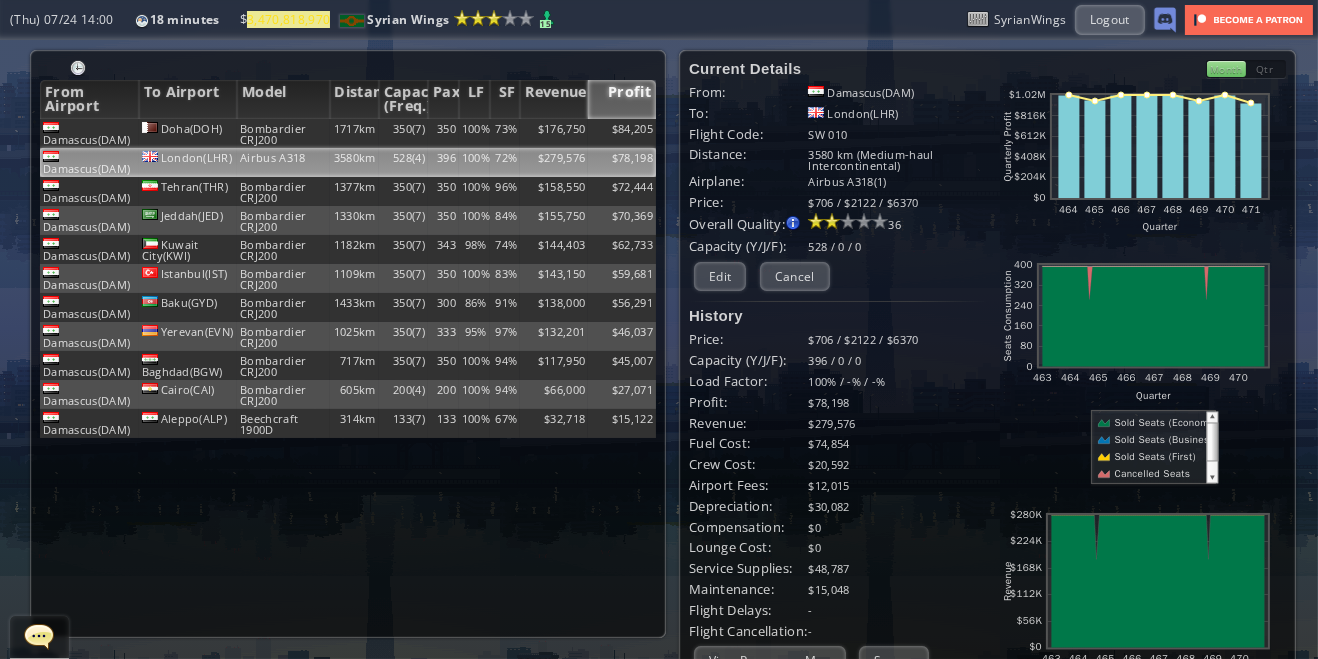 click at bounding box center (7, 329) 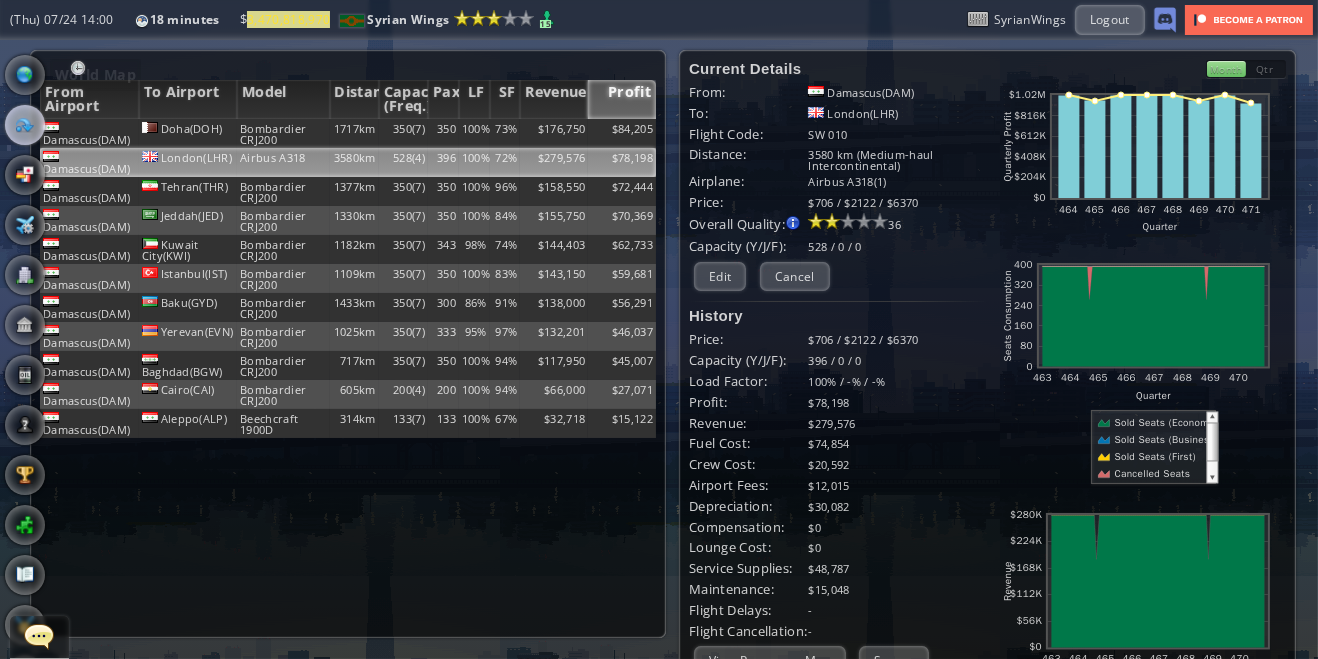 click at bounding box center (25, 75) 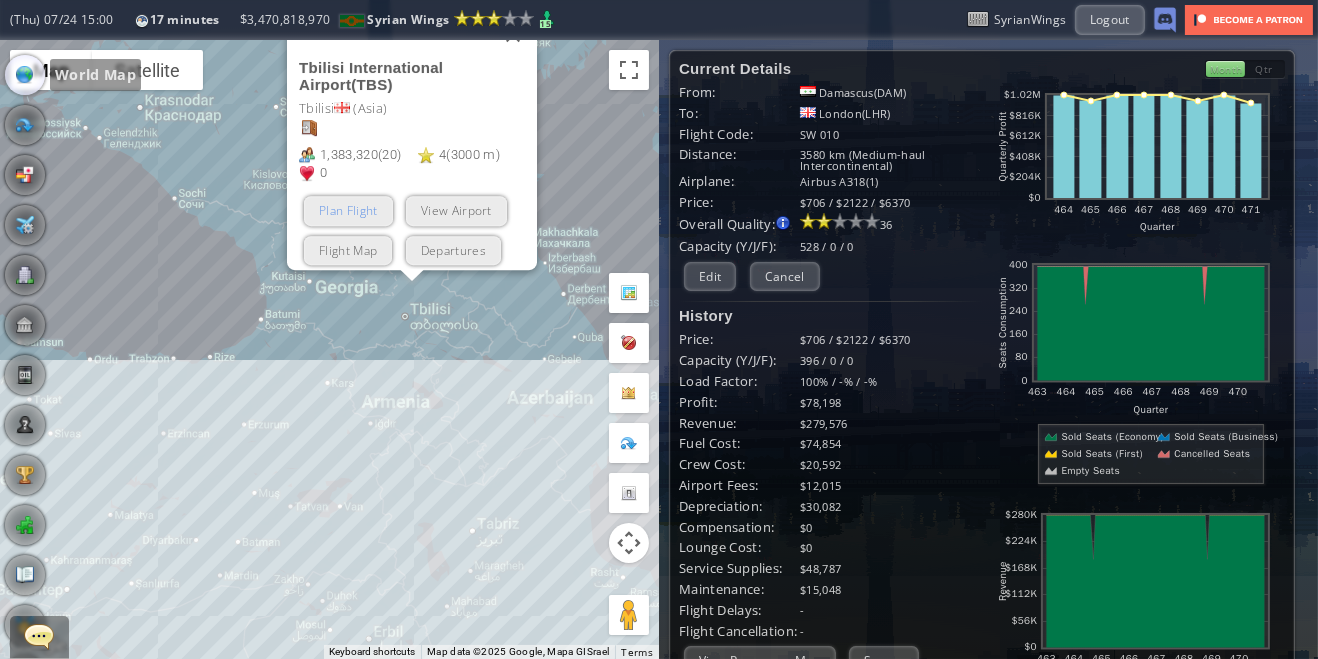click on "Plan Flight" at bounding box center [348, 210] 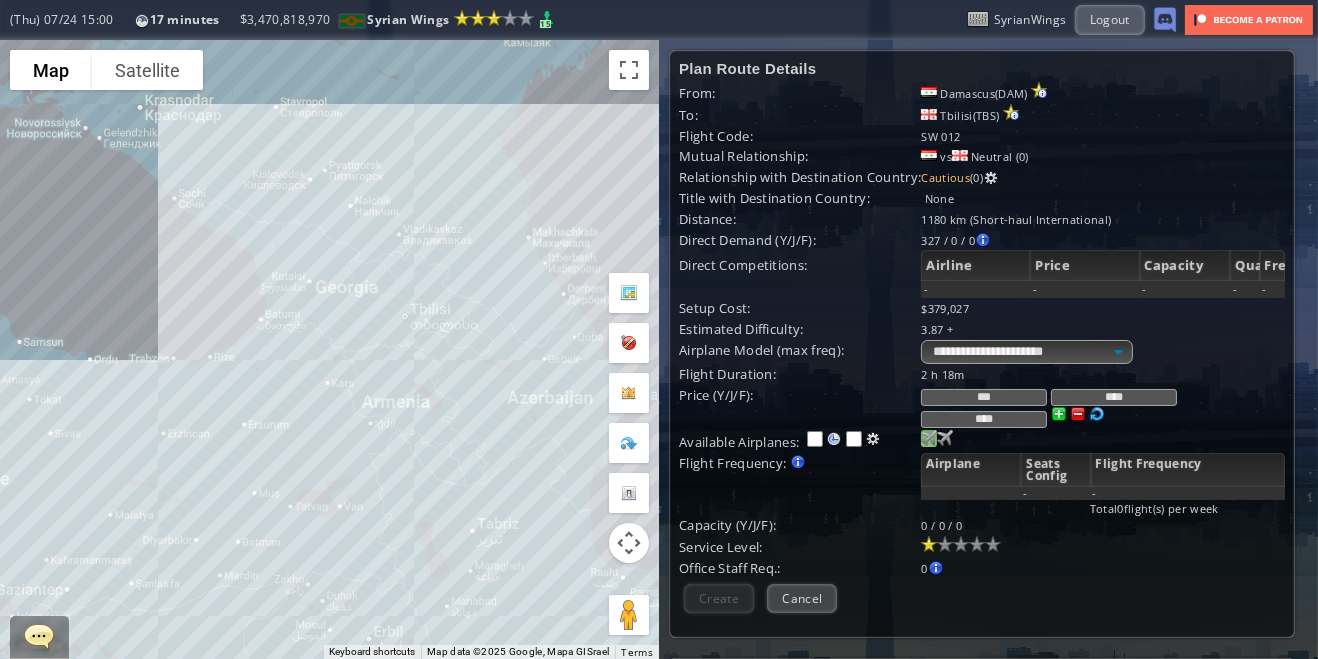 click on "25 45" at bounding box center (929, 438) 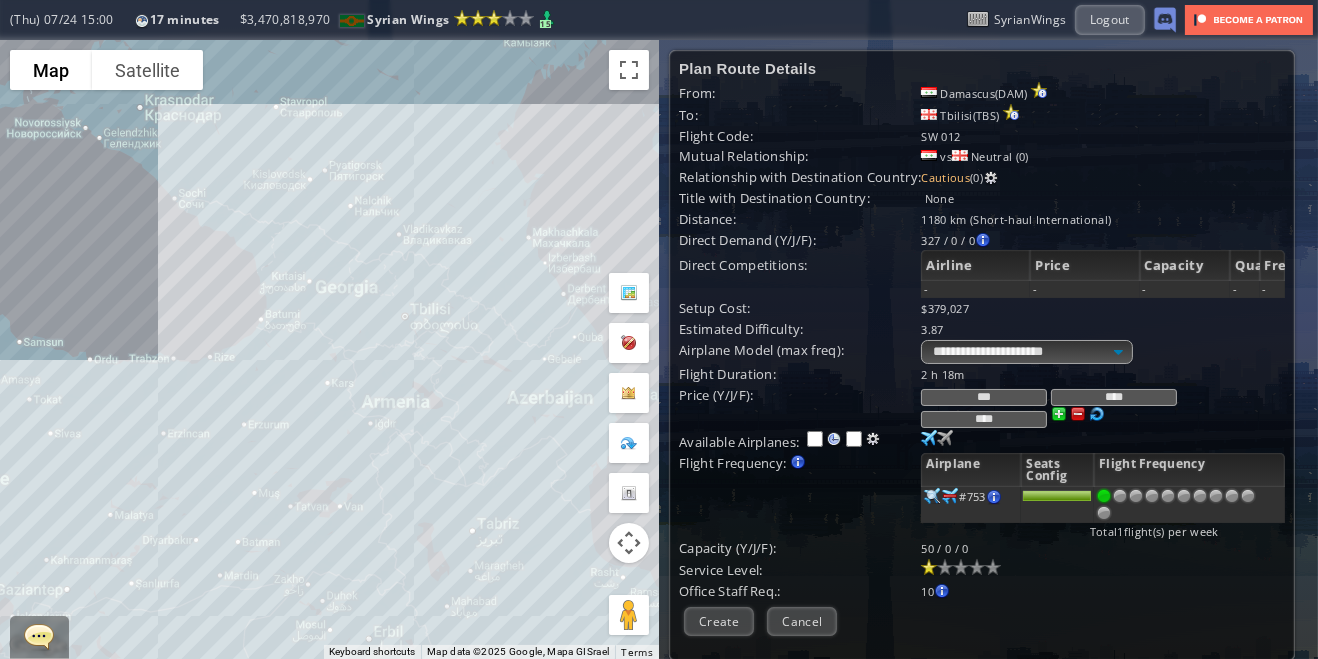 click at bounding box center [1216, 496] 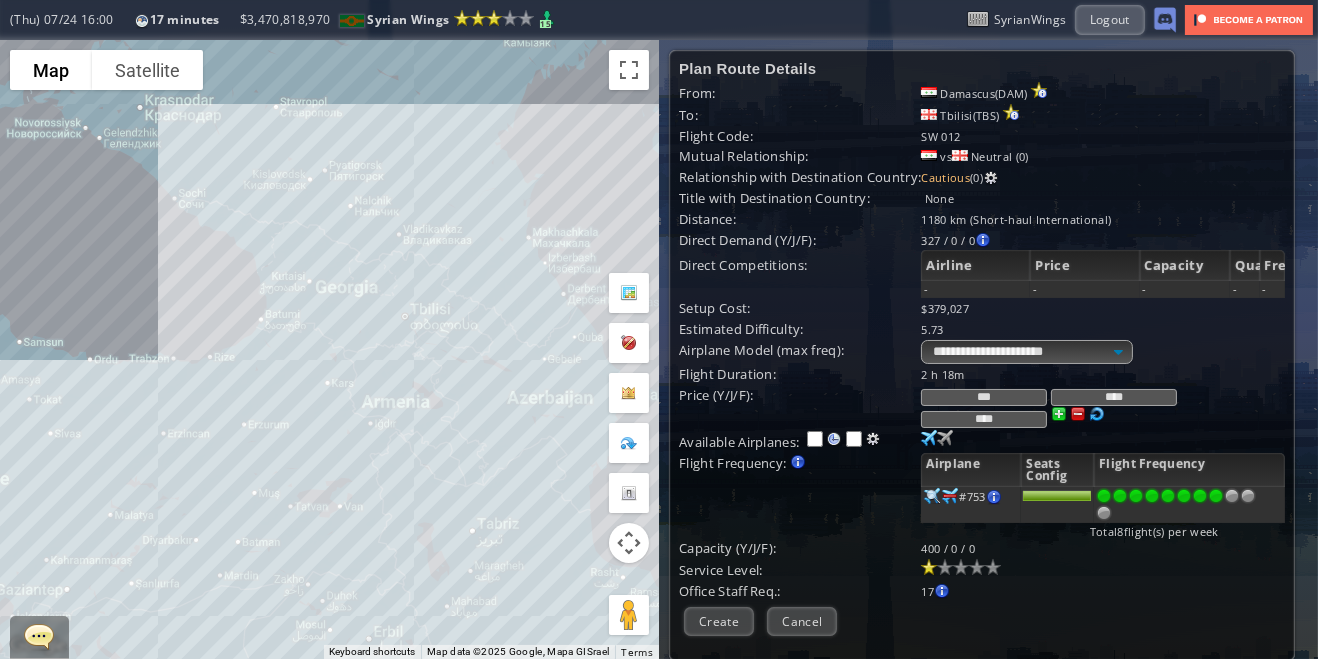 click at bounding box center (1184, 496) 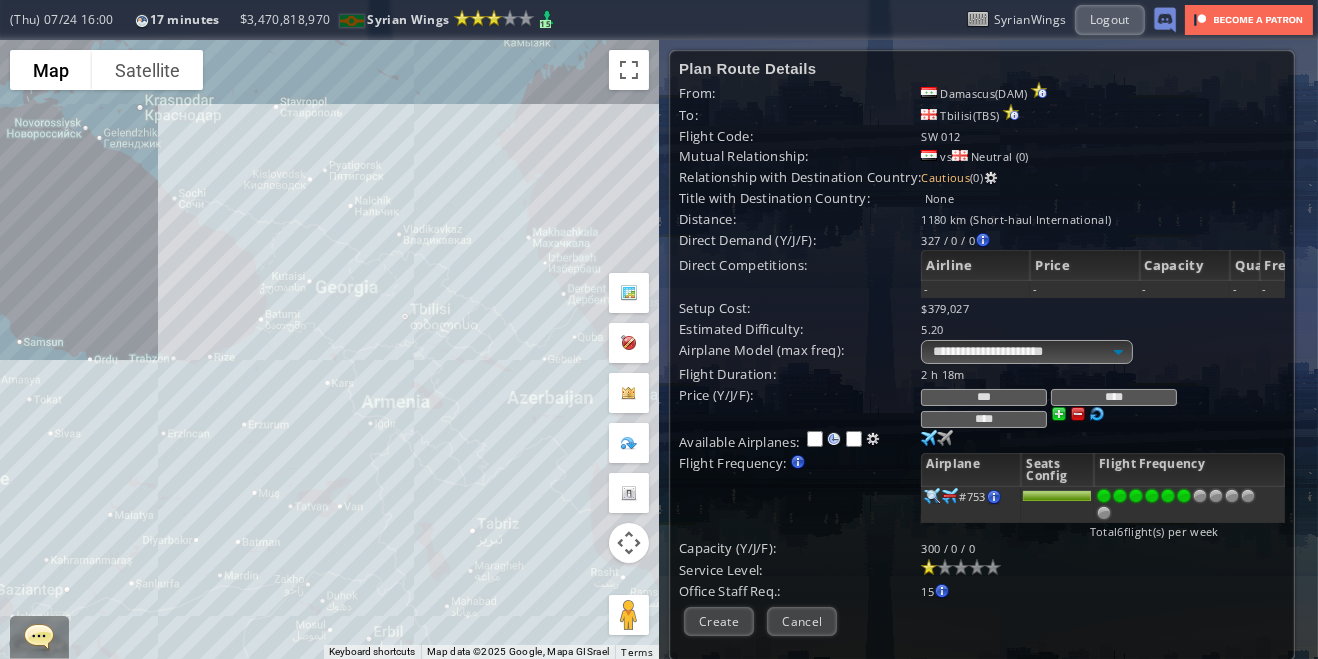 click at bounding box center (1200, 496) 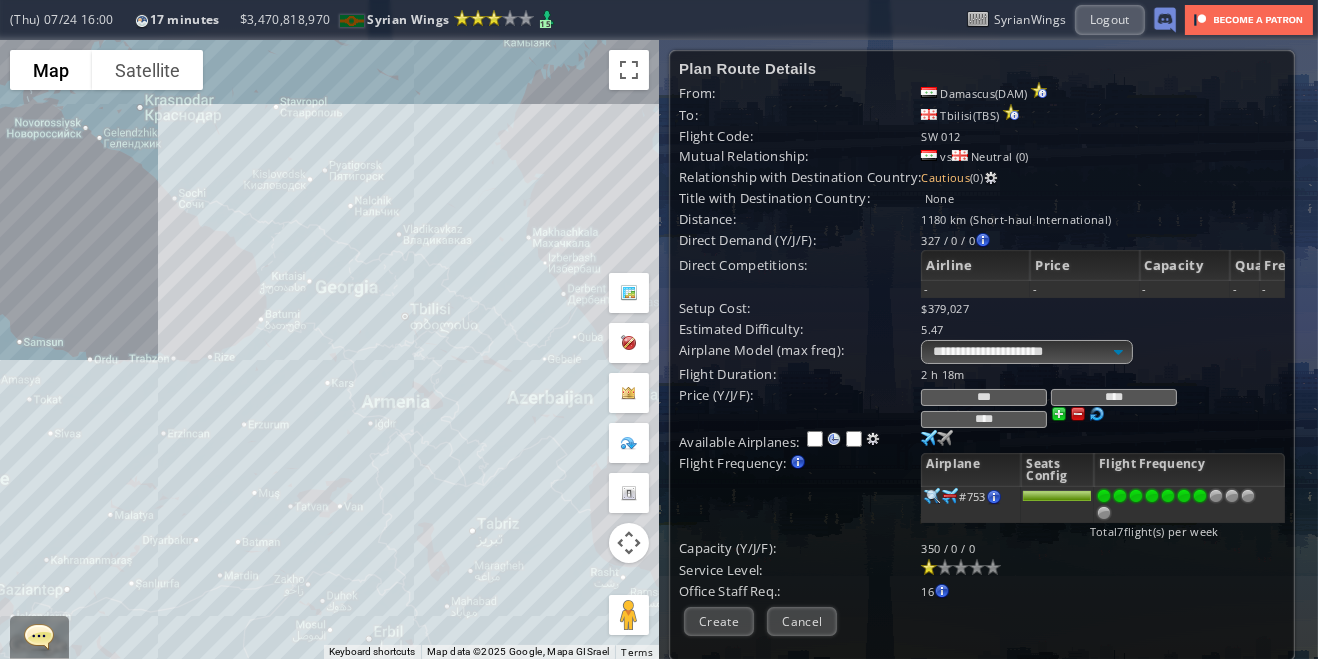 click at bounding box center (961, 567) 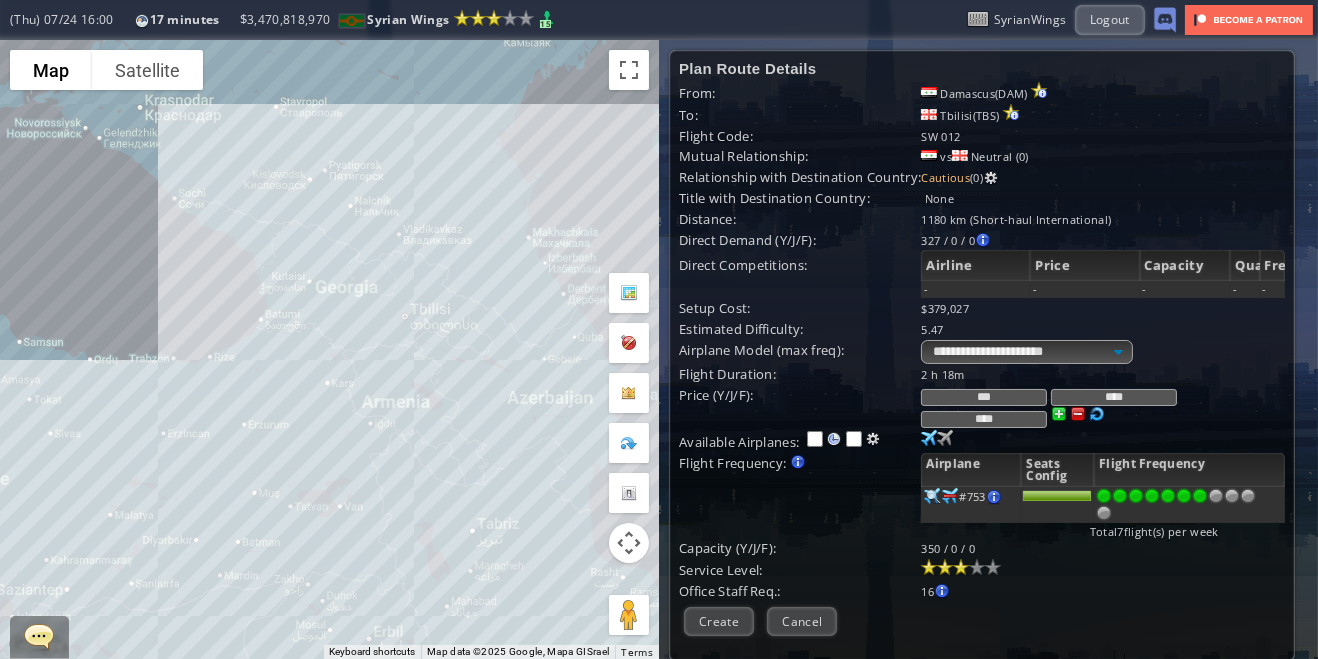 click at bounding box center [1152, 496] 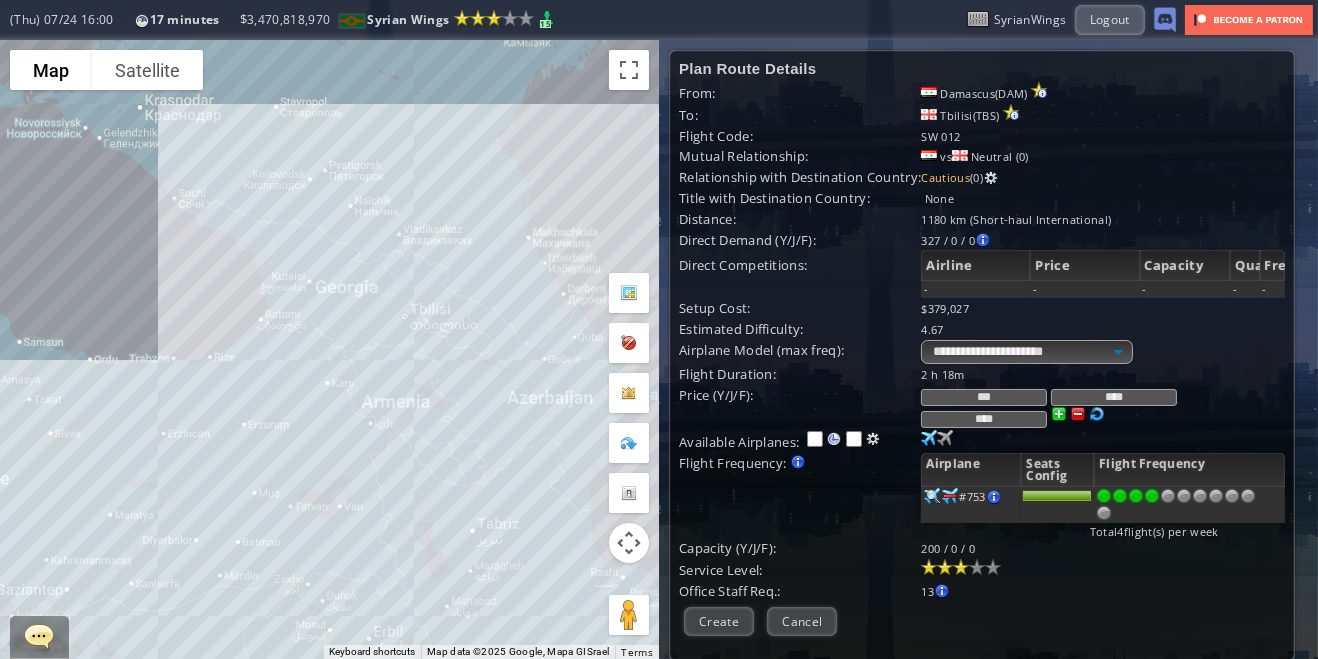 click at bounding box center (1120, 496) 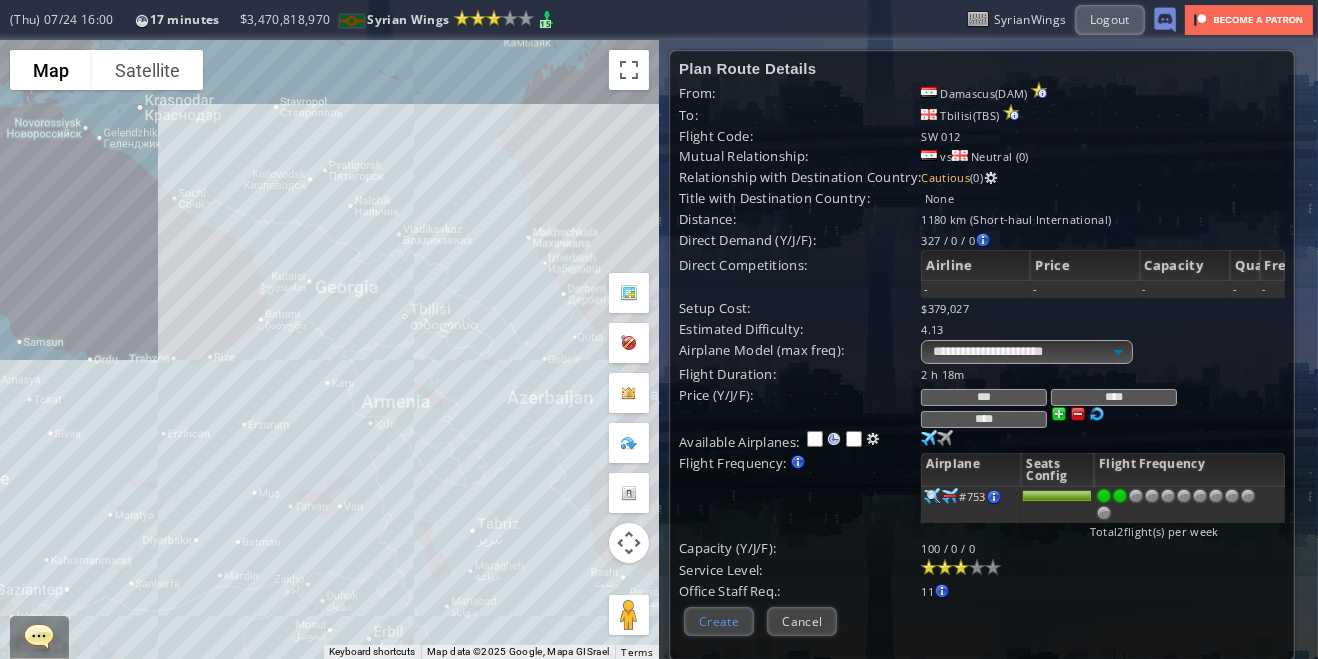 click on "Create" at bounding box center [719, 621] 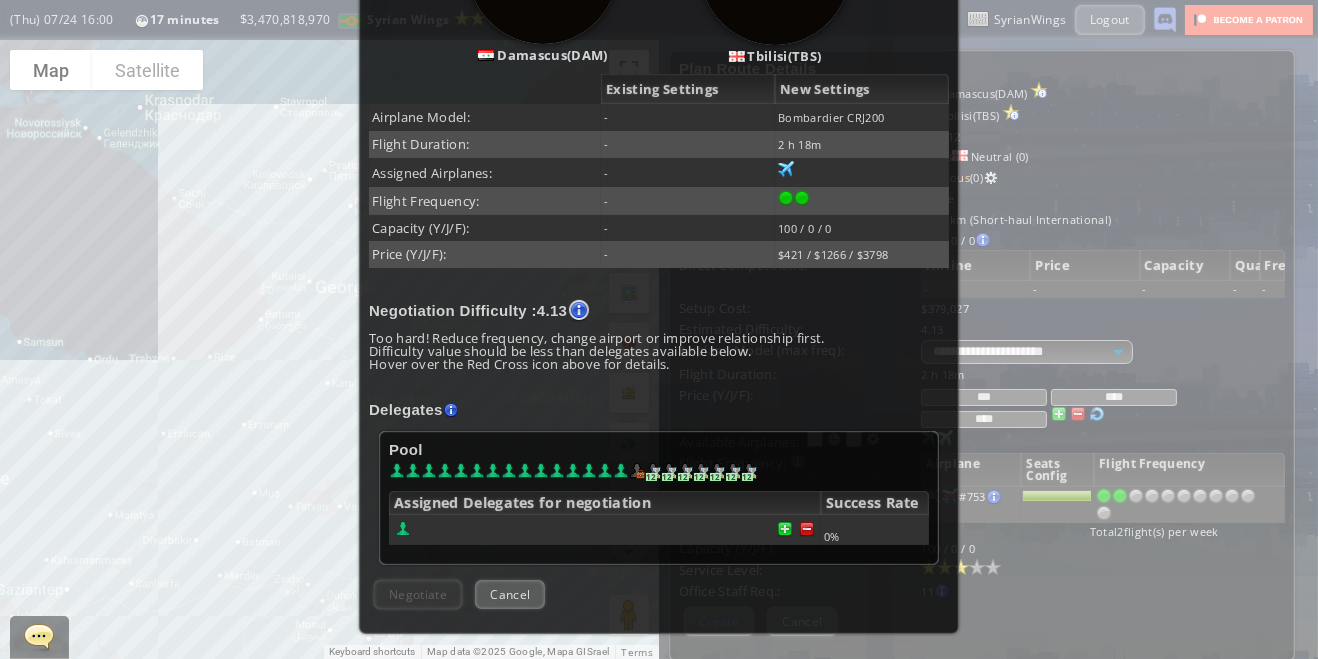 scroll, scrollTop: 415, scrollLeft: 0, axis: vertical 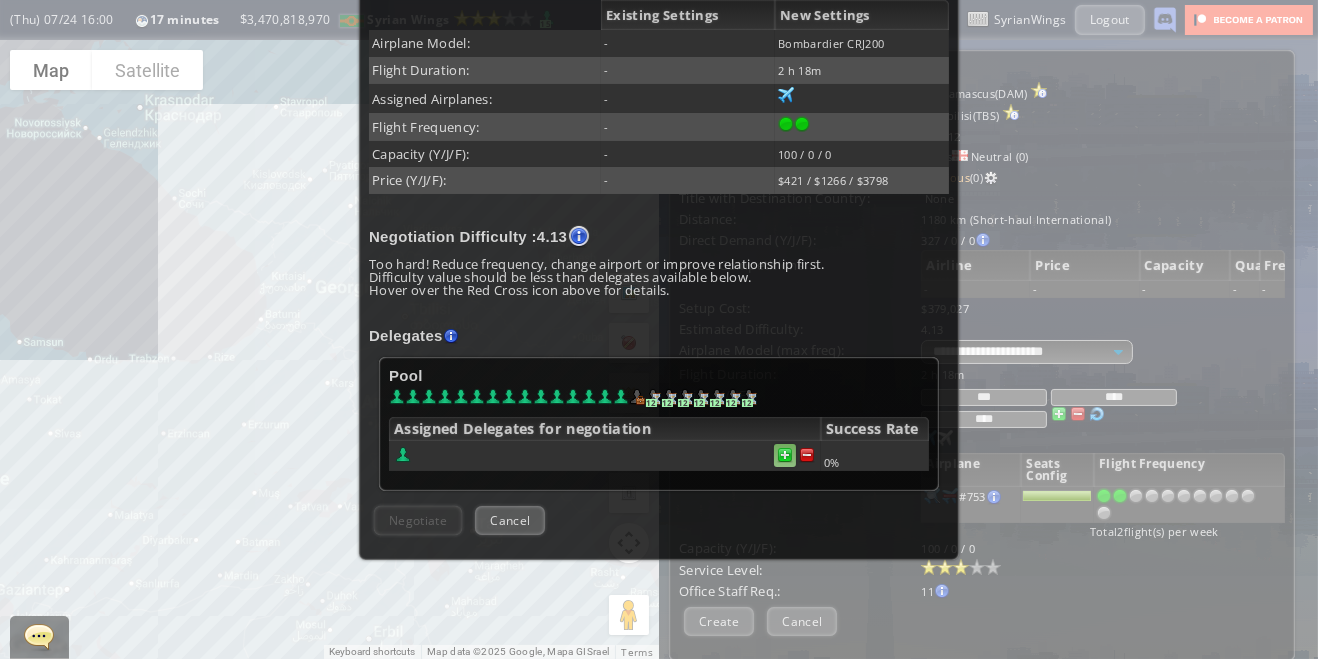 click at bounding box center [785, 455] 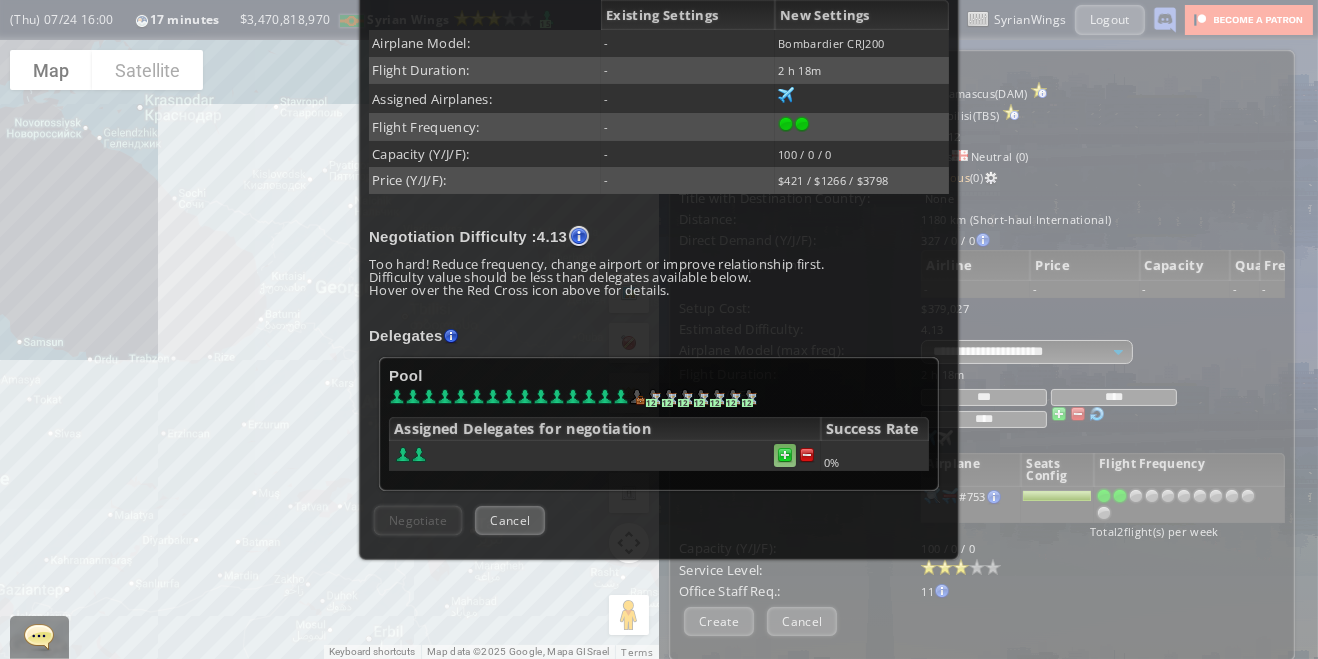 click at bounding box center (785, 455) 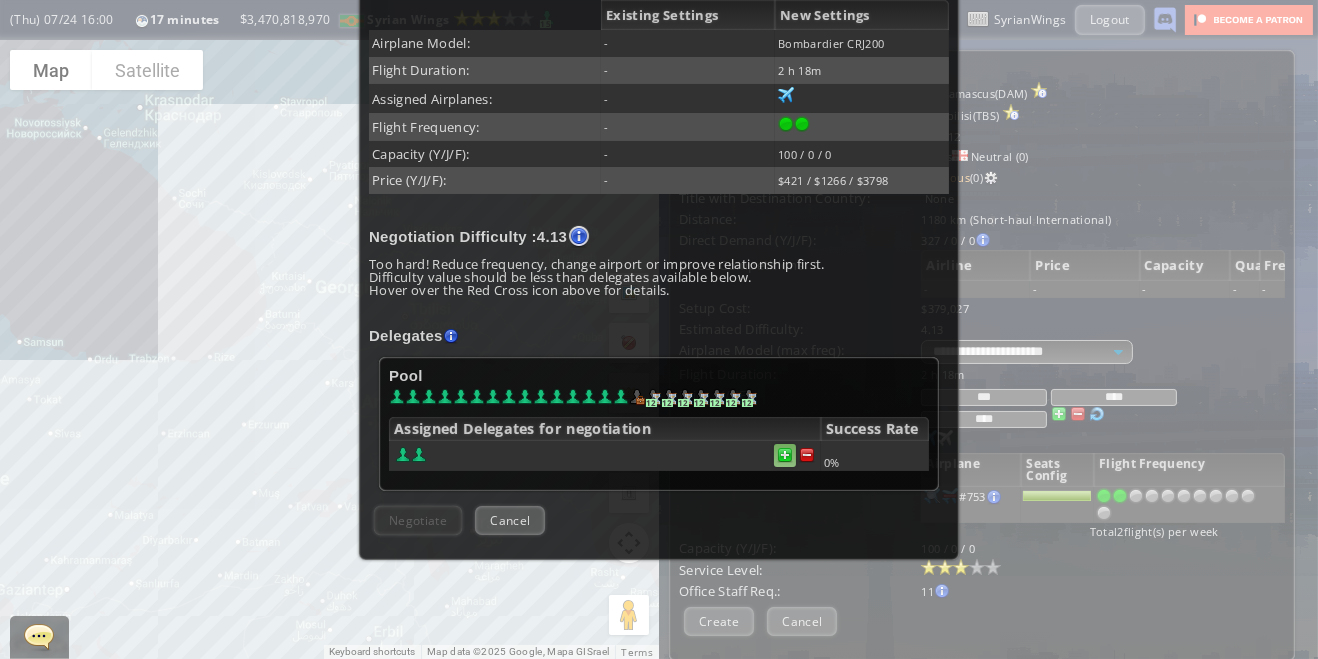 click at bounding box center (807, 455) 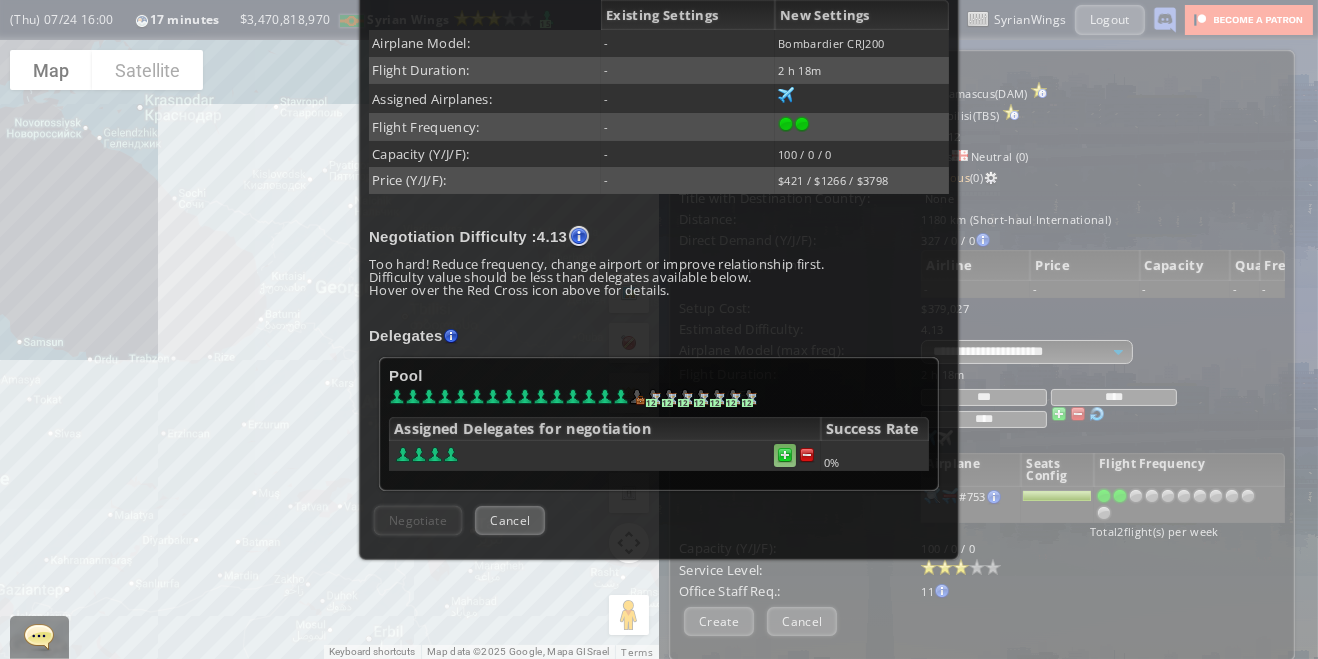 click at bounding box center (807, 455) 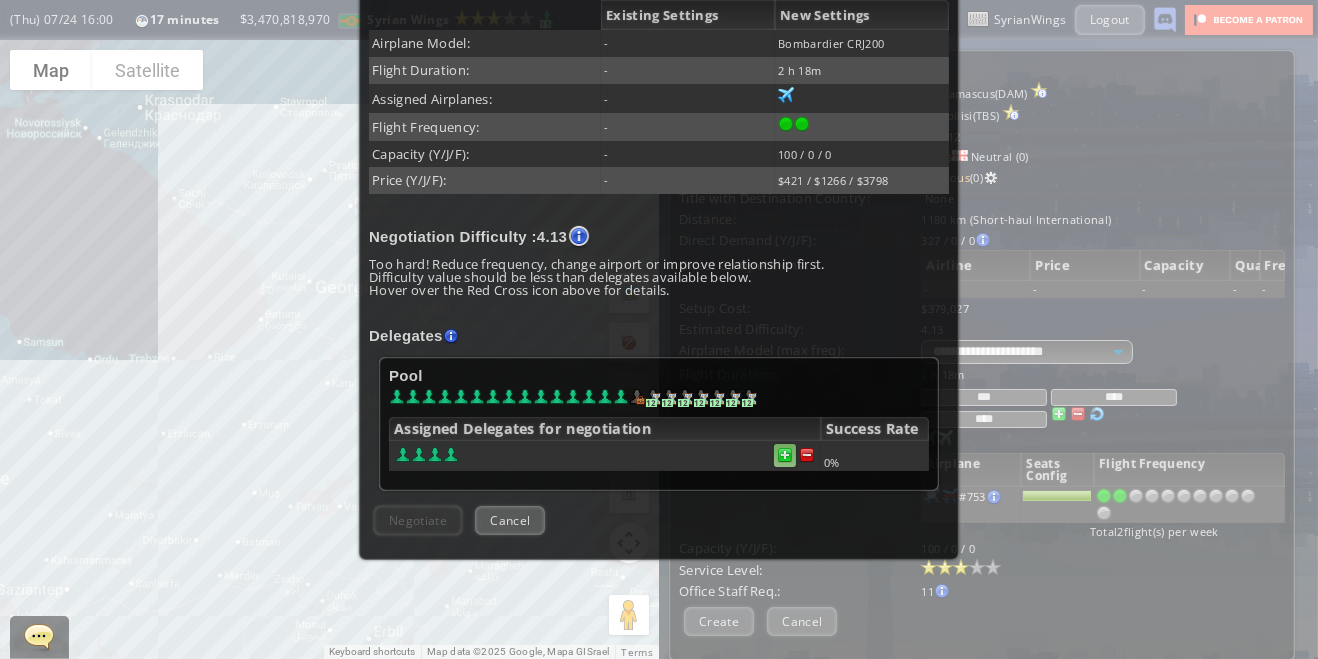 click at bounding box center (807, 455) 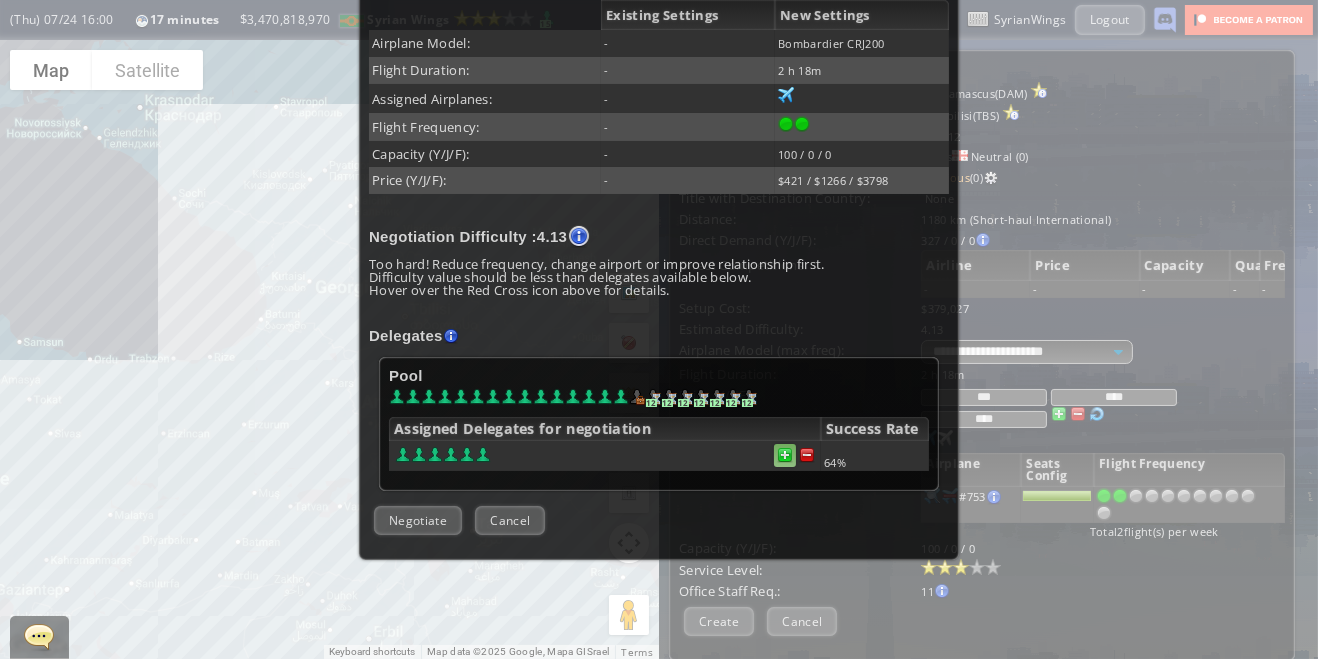 click at bounding box center (785, 455) 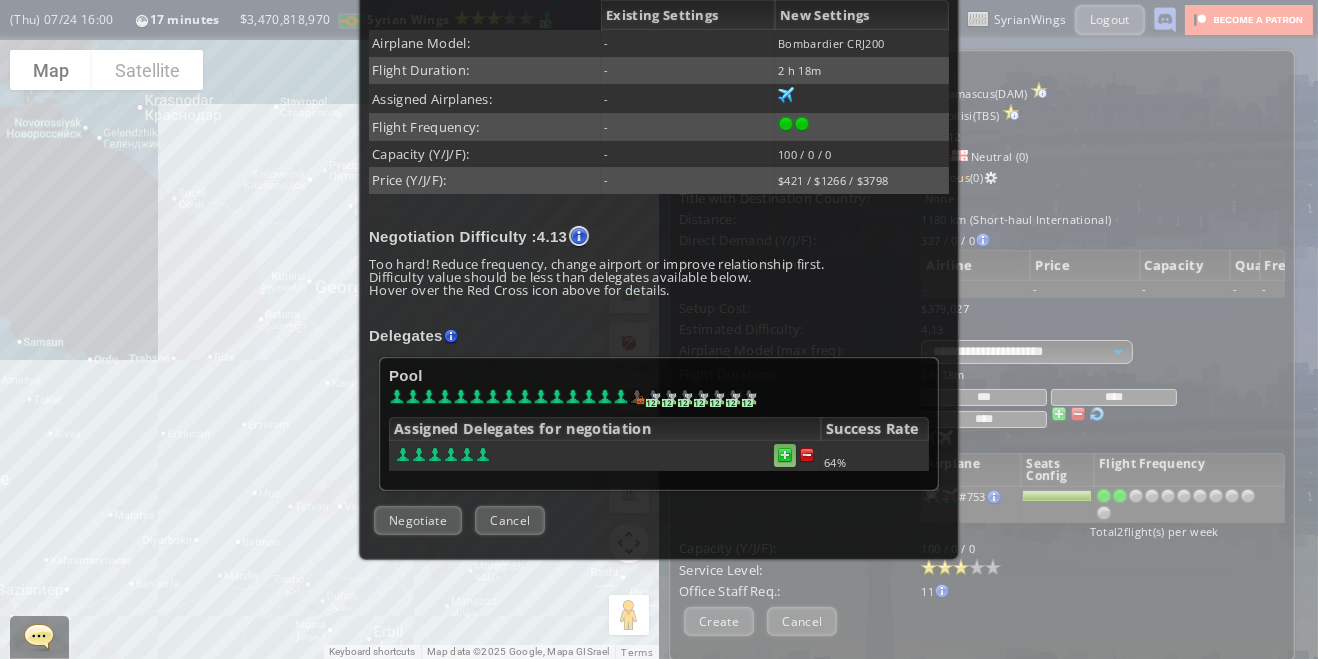 click at bounding box center (785, 455) 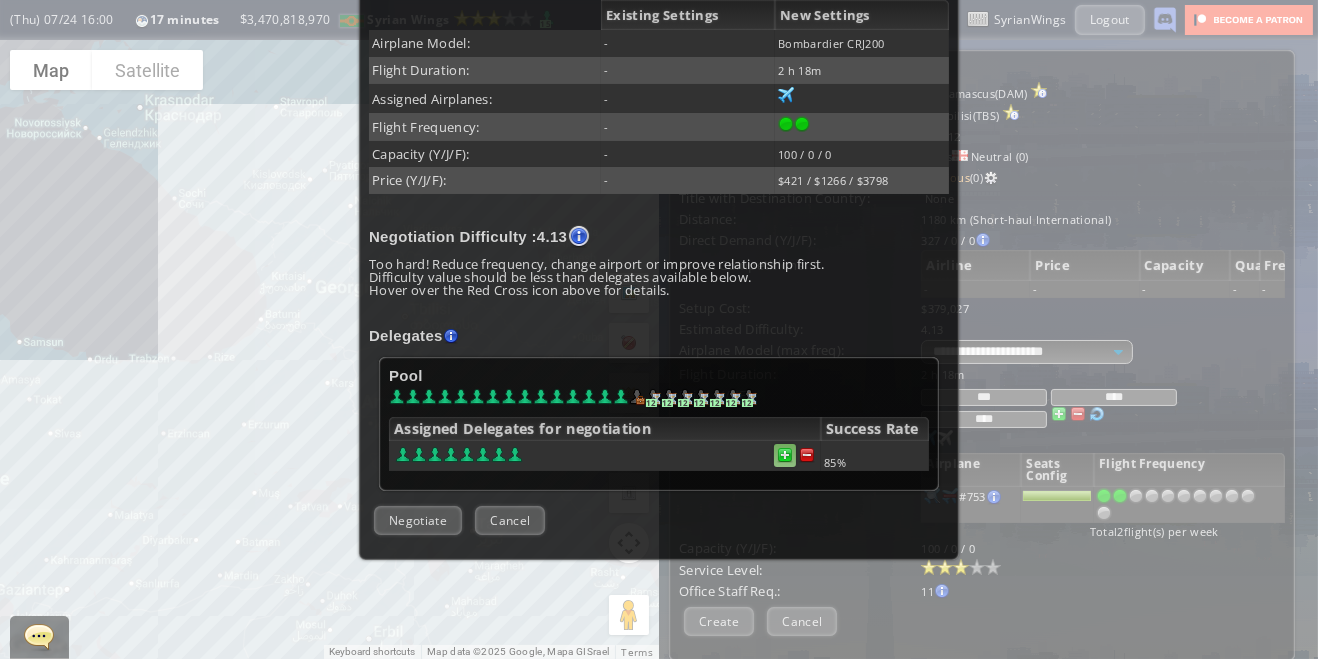 click at bounding box center [807, 455] 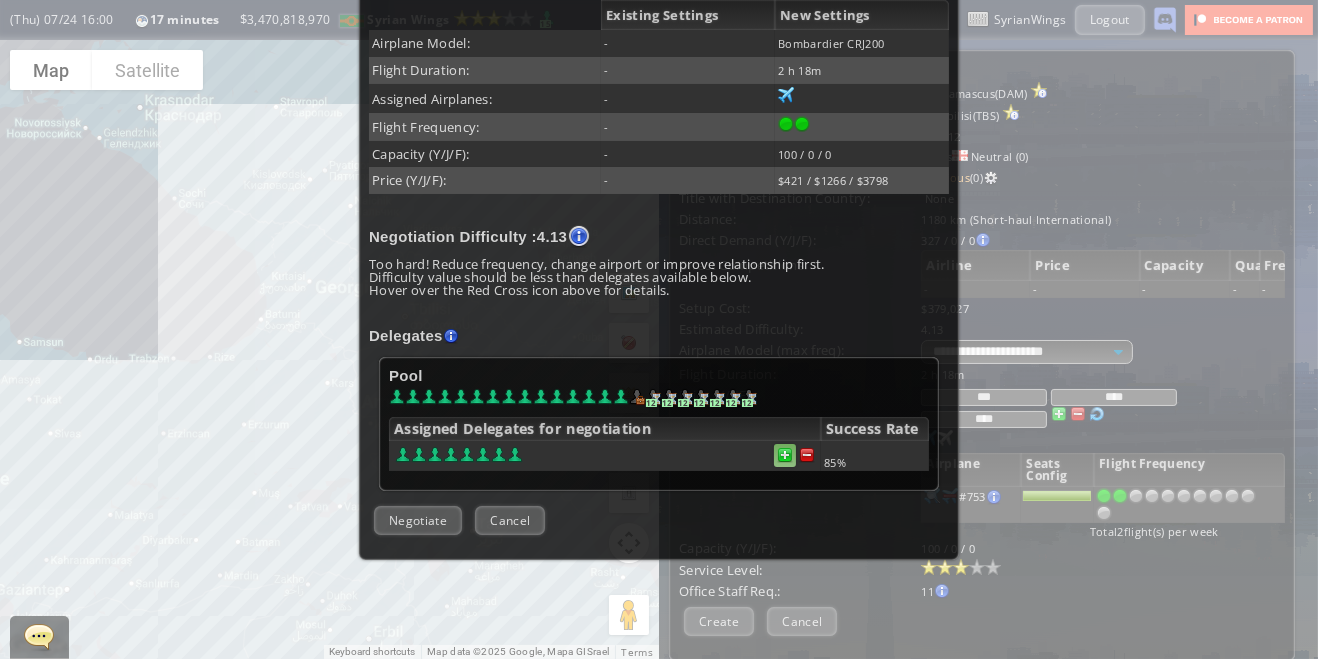 click at bounding box center [807, 455] 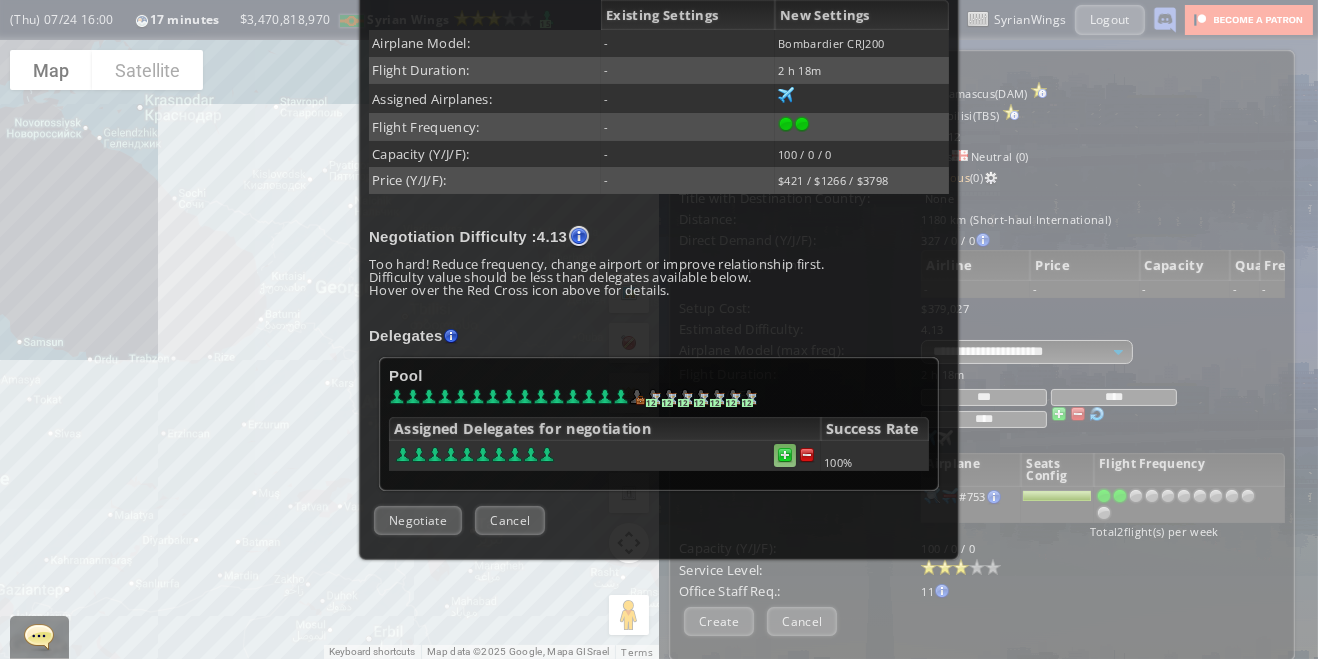 click at bounding box center (807, 455) 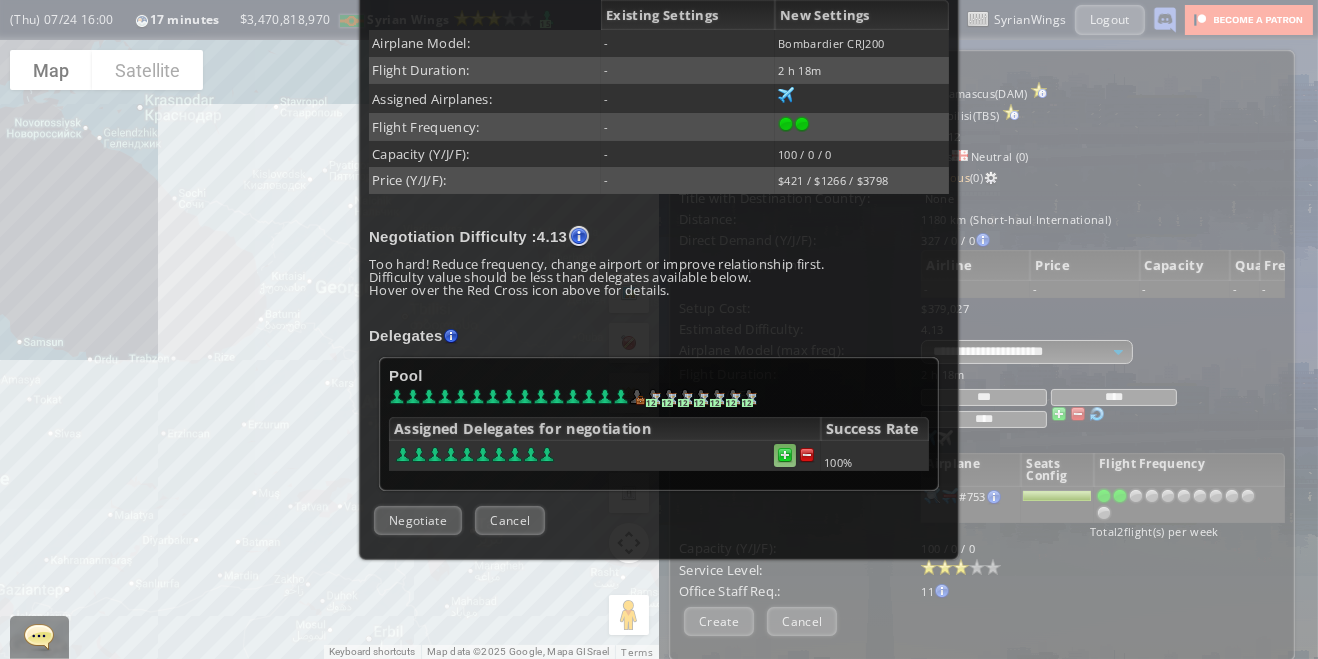 click at bounding box center (807, 455) 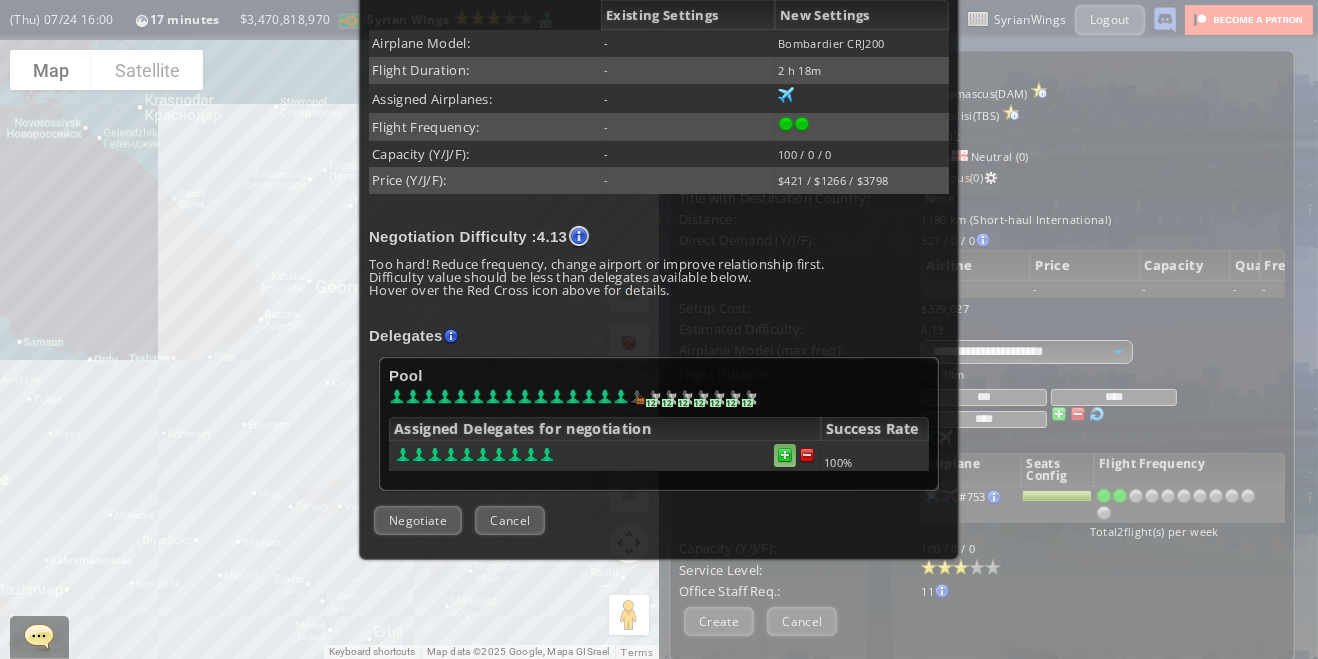click at bounding box center [807, 455] 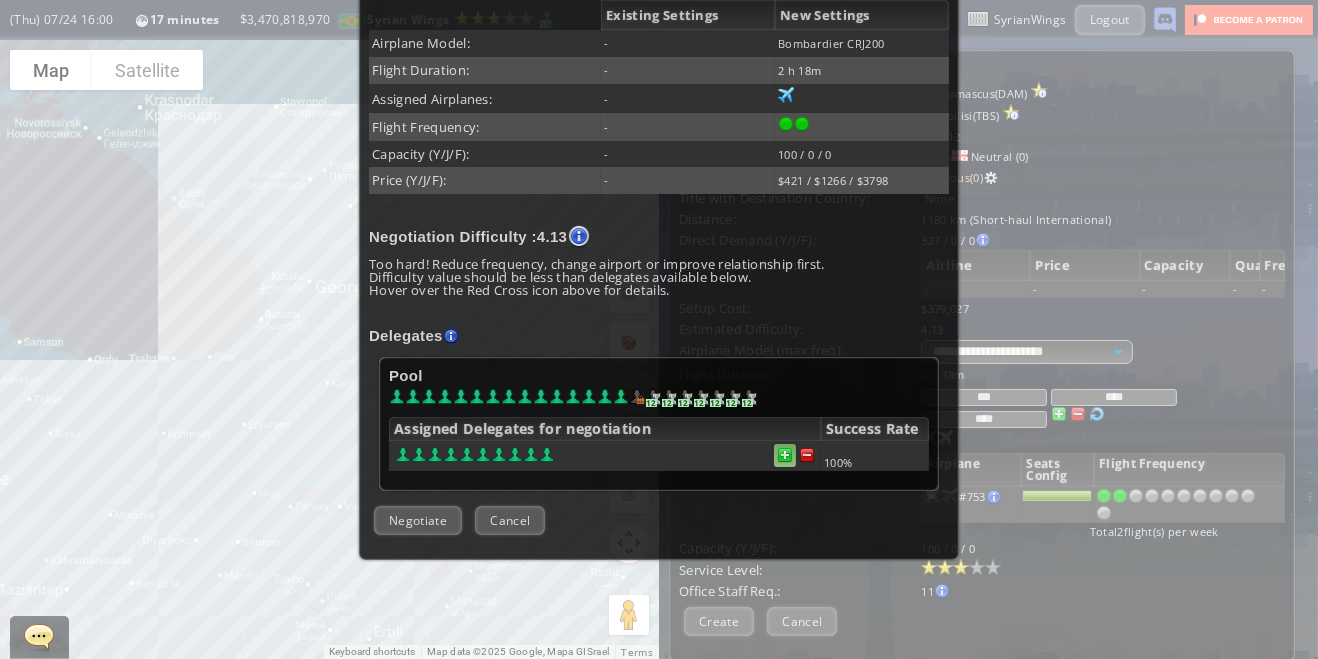 click at bounding box center (807, 455) 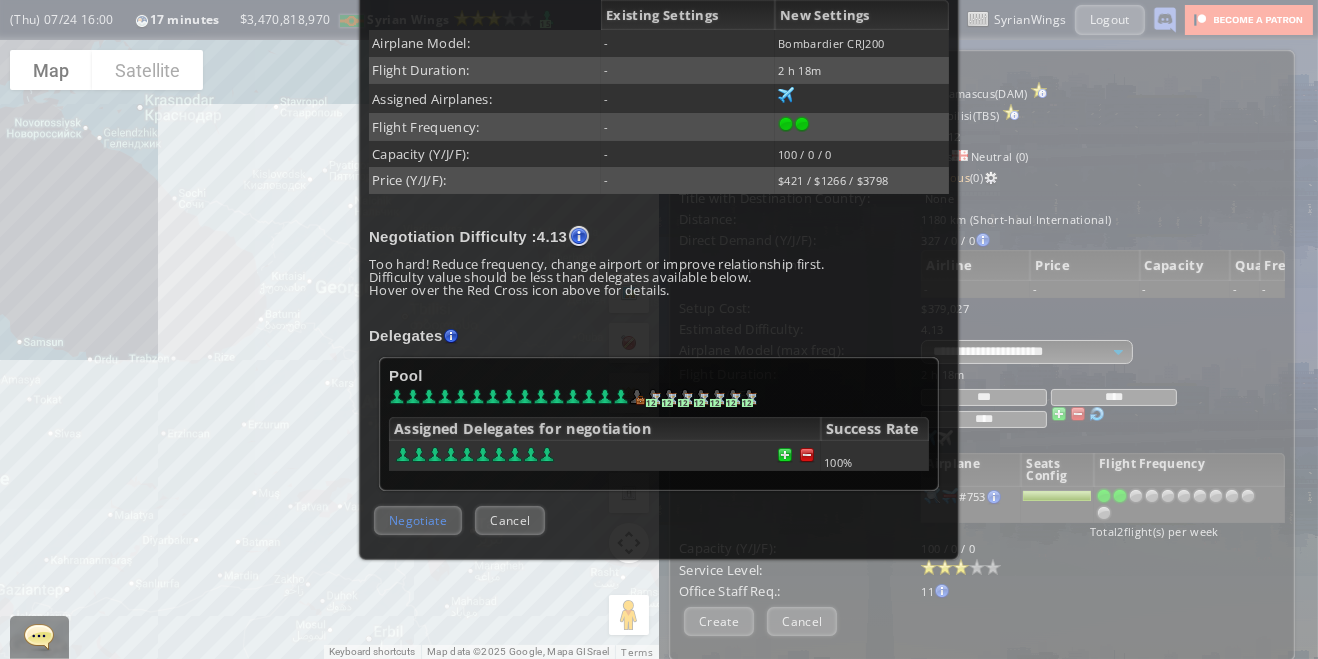 click on "Negotiate" at bounding box center (418, 520) 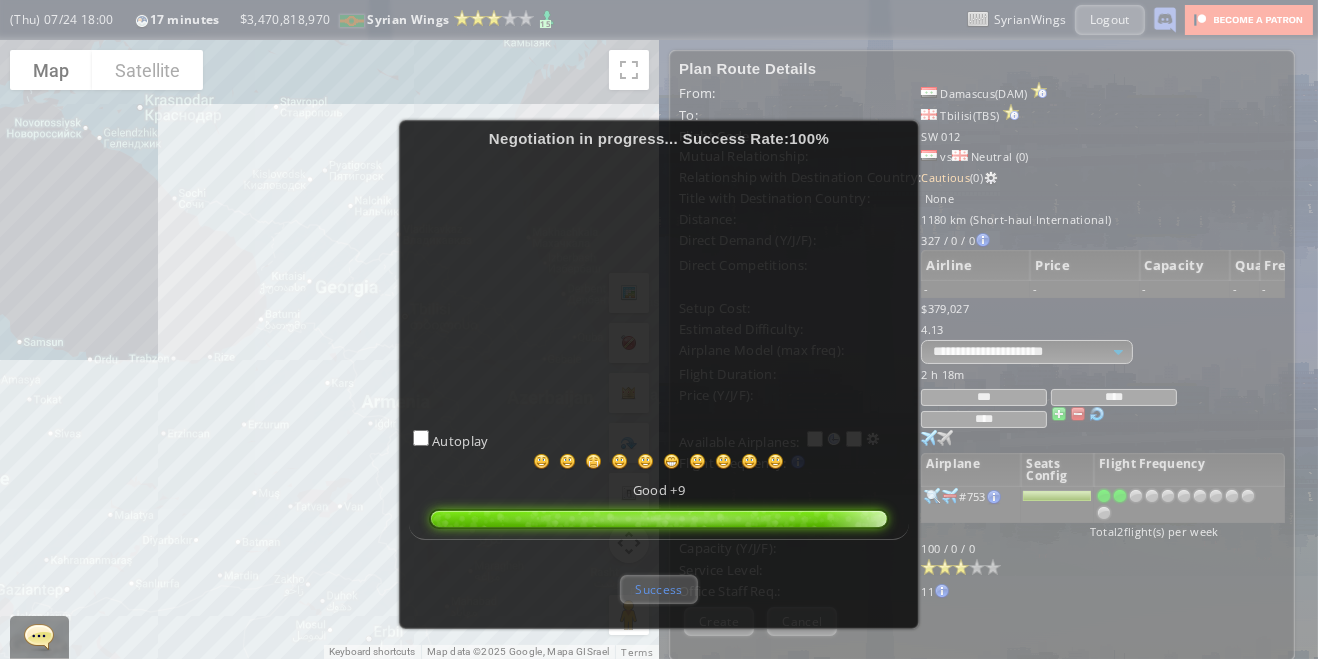 click on "Success" at bounding box center [658, 589] 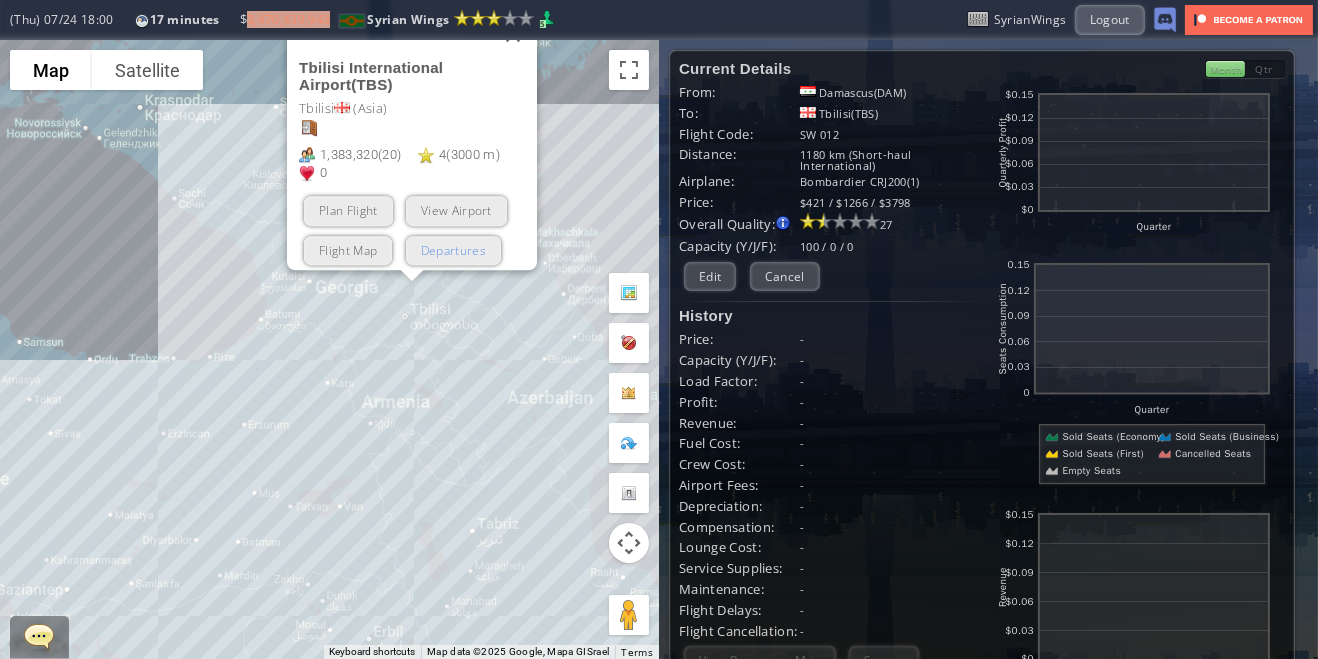 click on "Departures" at bounding box center (452, 249) 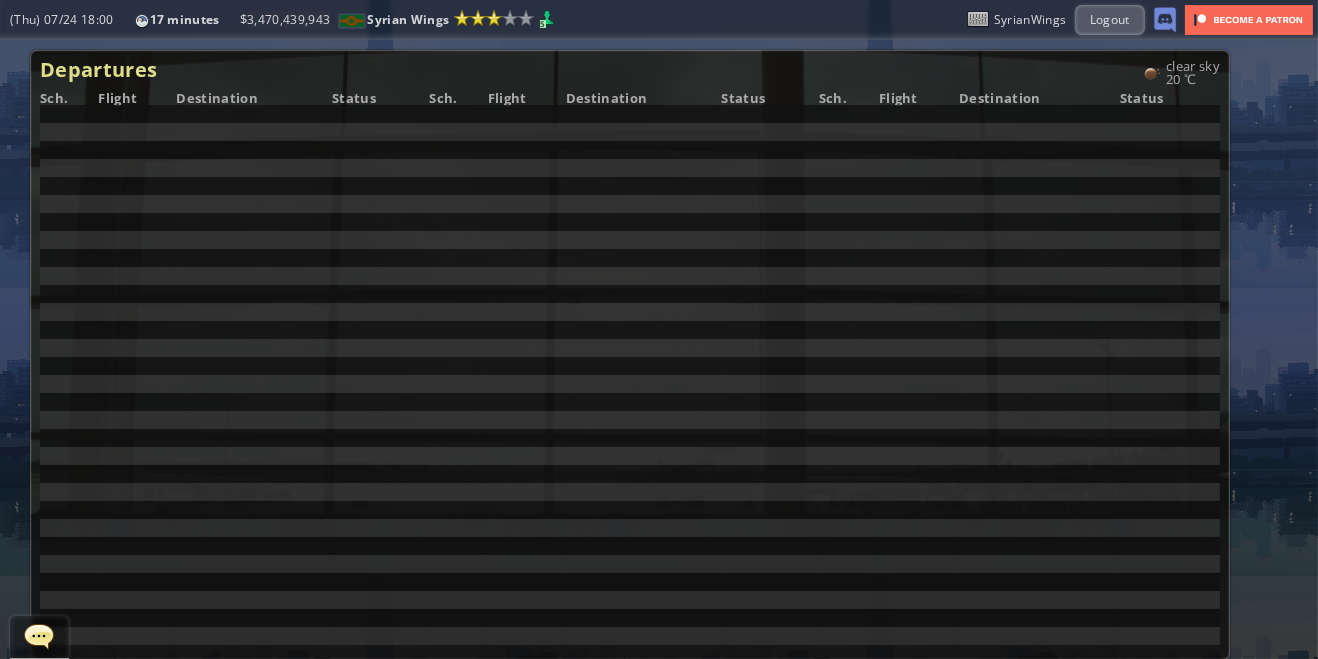 click at bounding box center [7, 329] 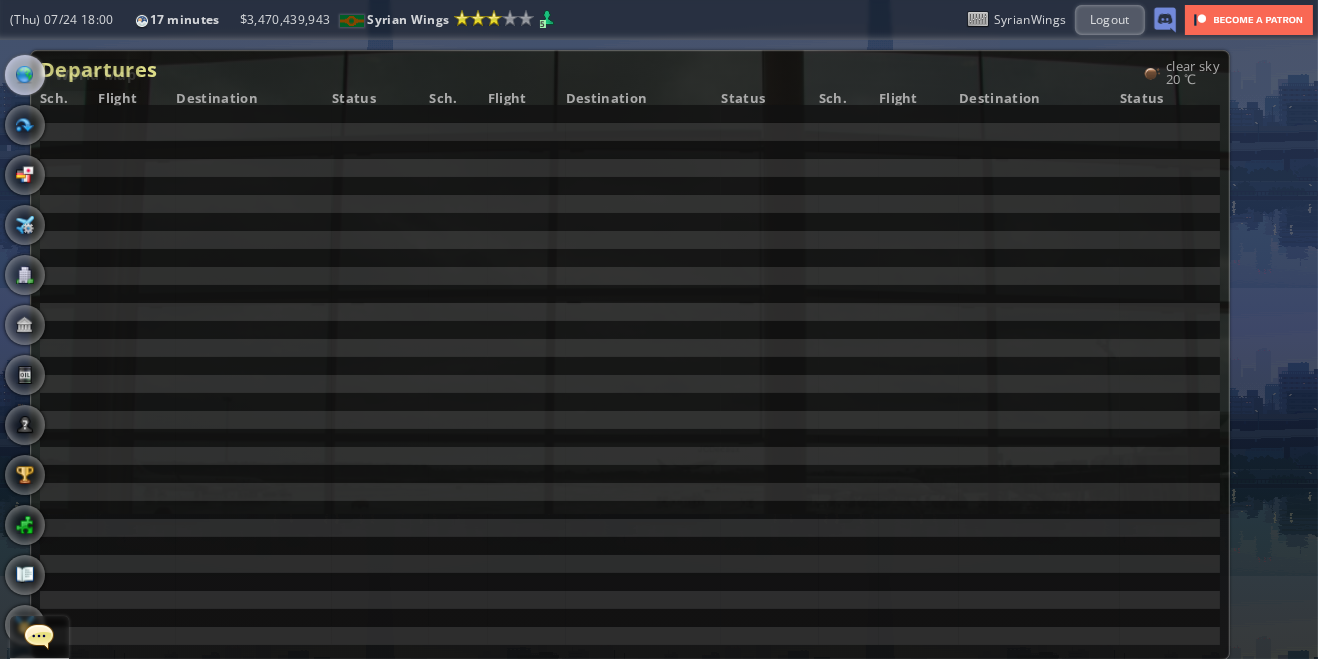 click at bounding box center (25, 75) 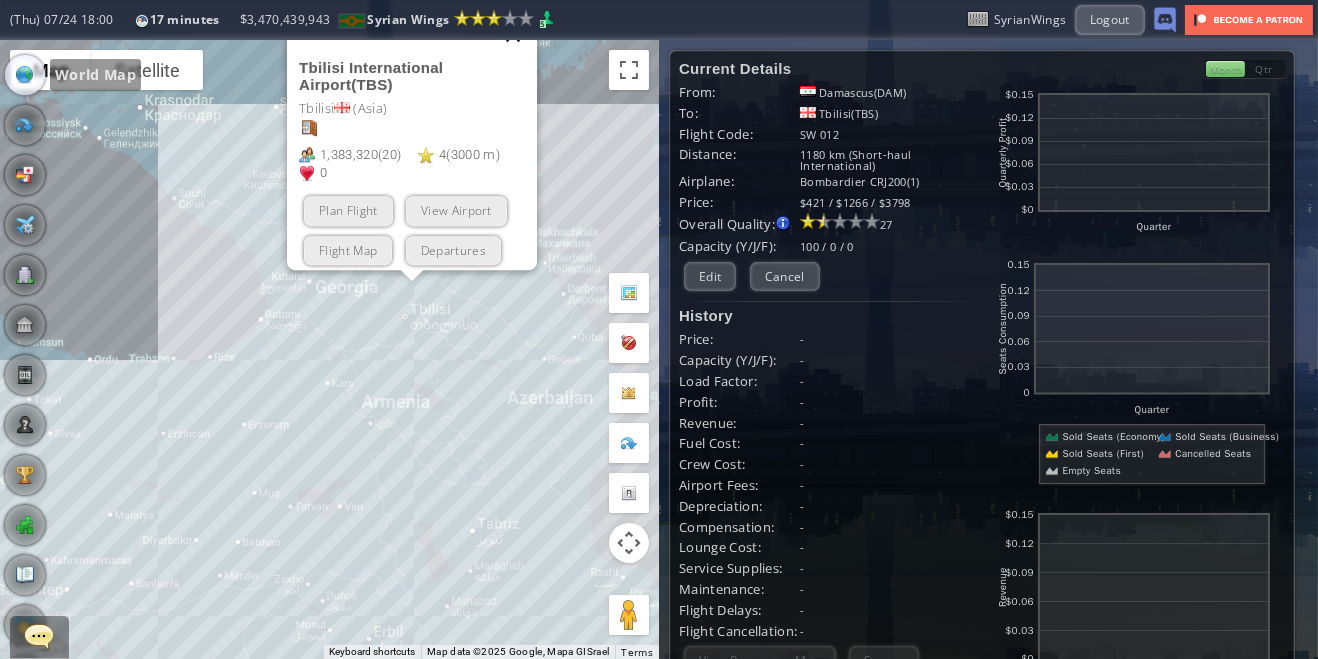 click at bounding box center (513, 35) 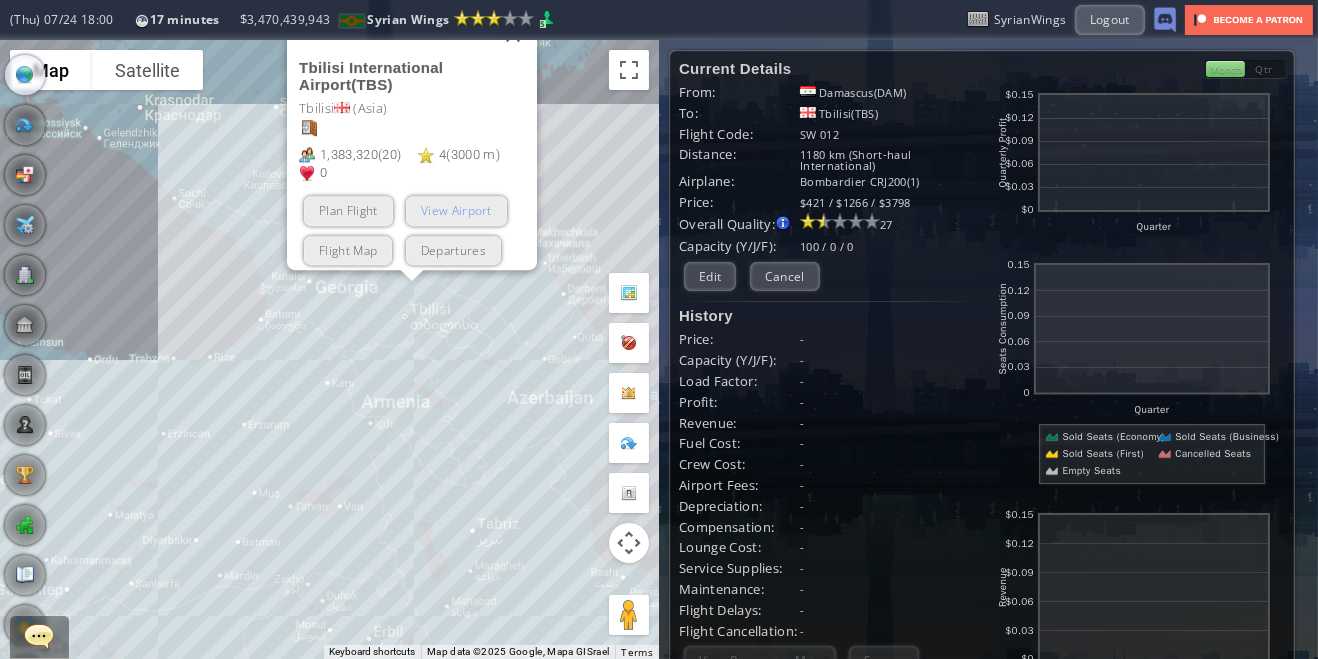 click on "View Airport" at bounding box center (455, 210) 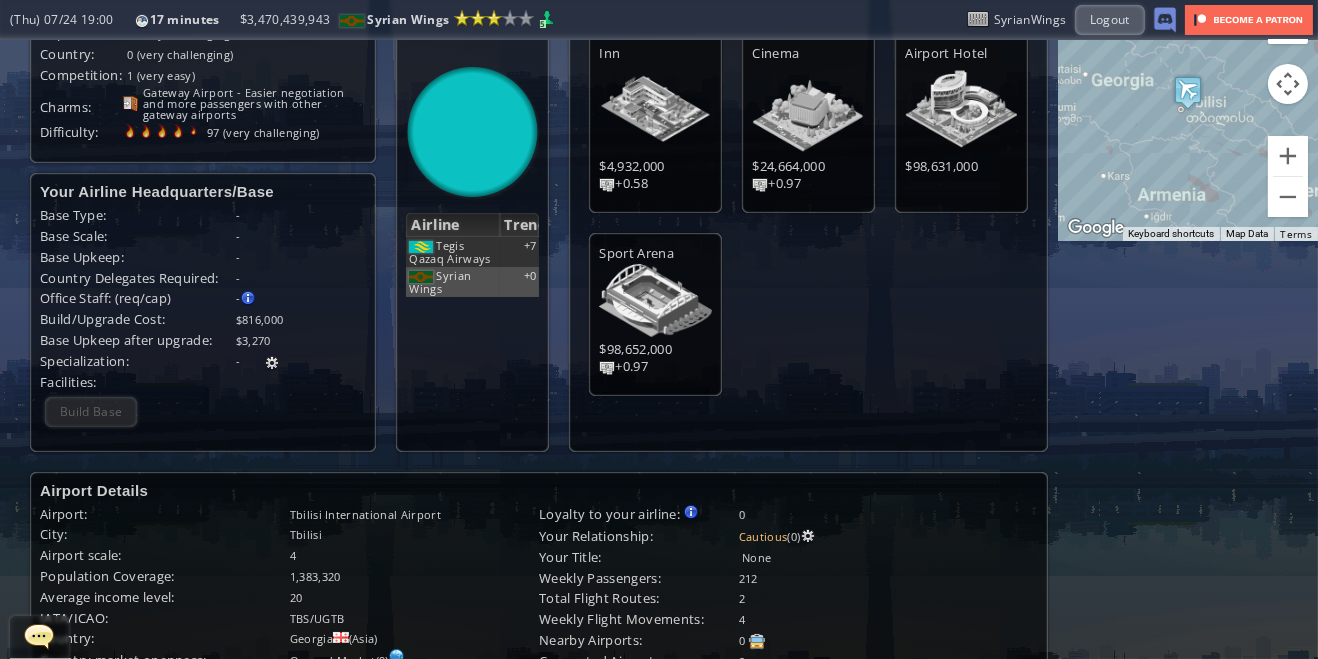 scroll, scrollTop: 0, scrollLeft: 0, axis: both 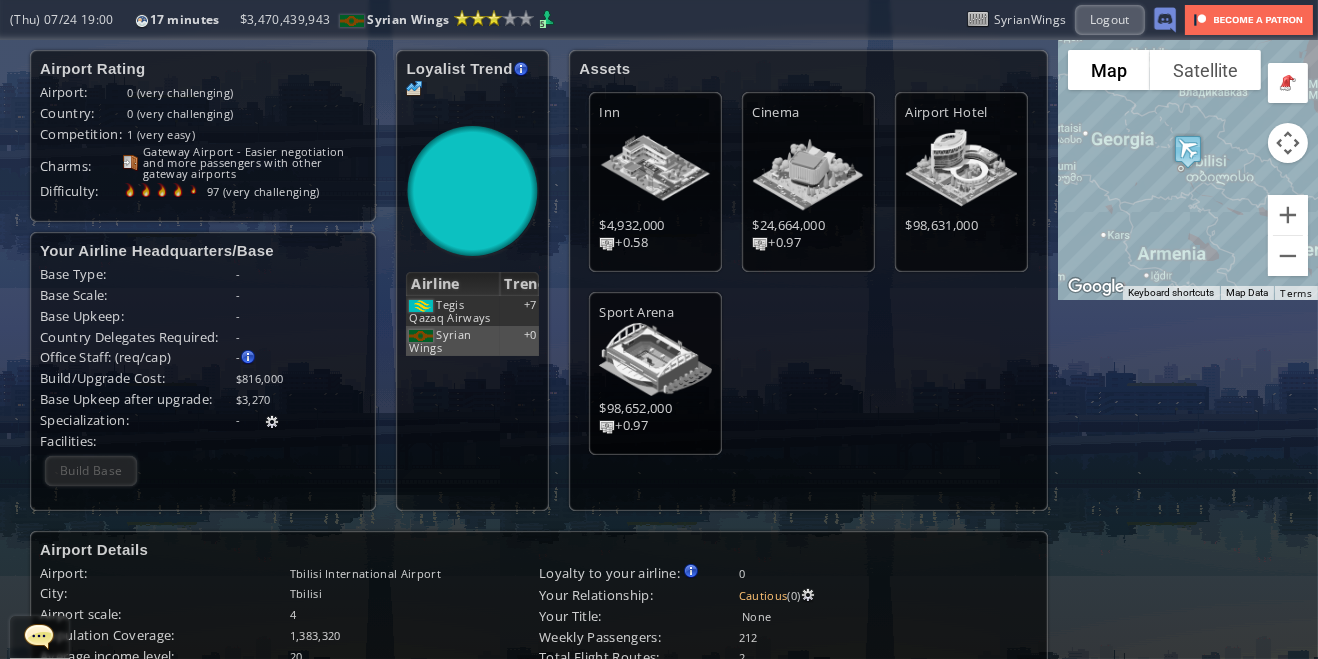 click at bounding box center [7, 329] 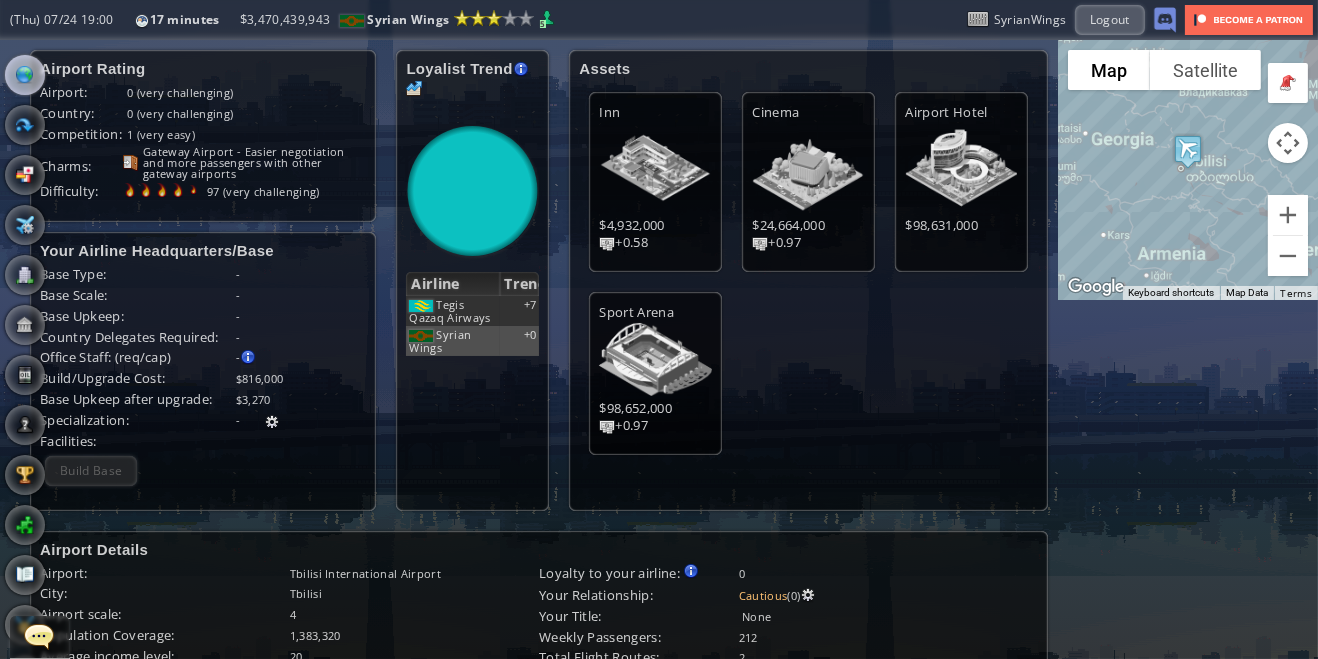 click at bounding box center (25, 75) 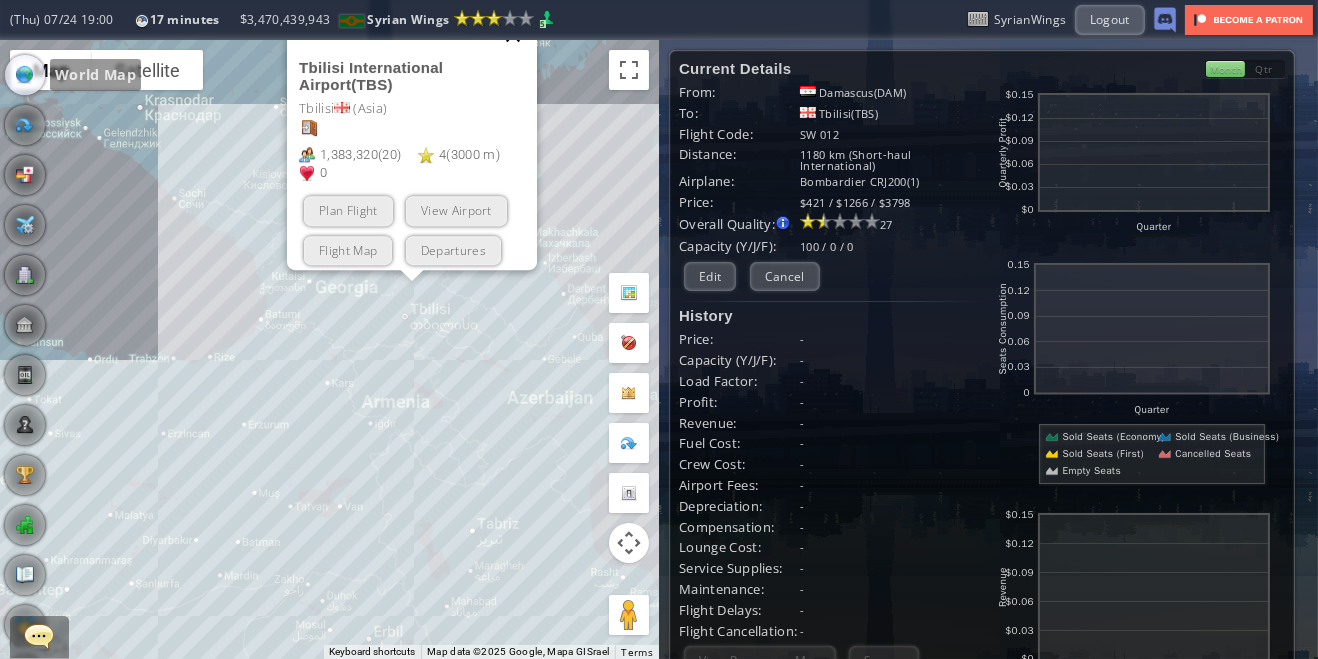 click at bounding box center (513, 35) 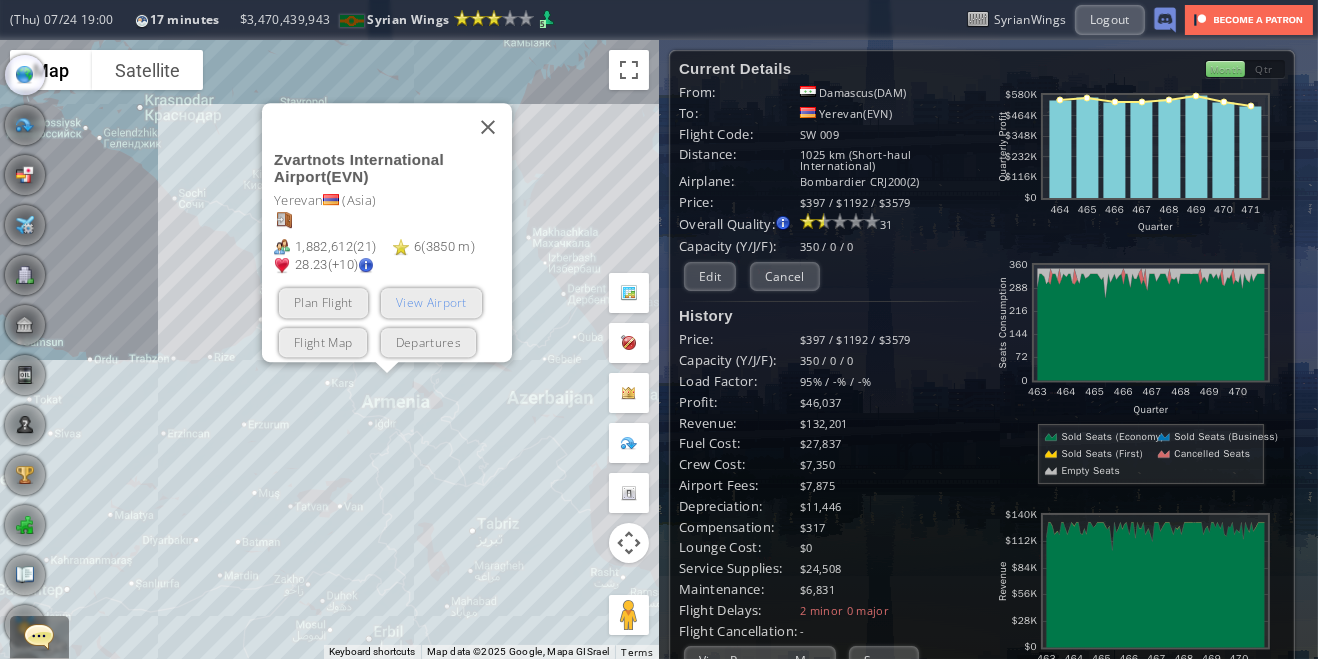 click on "View Airport" at bounding box center [430, 302] 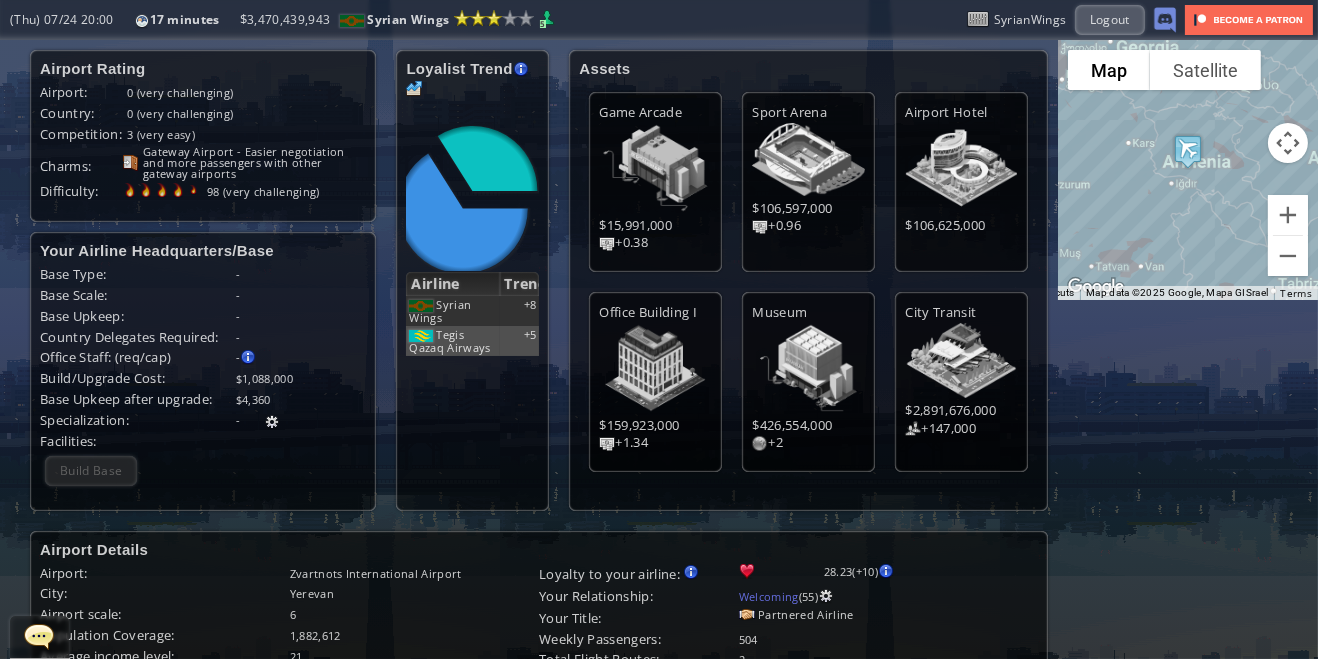 click at bounding box center (7, 329) 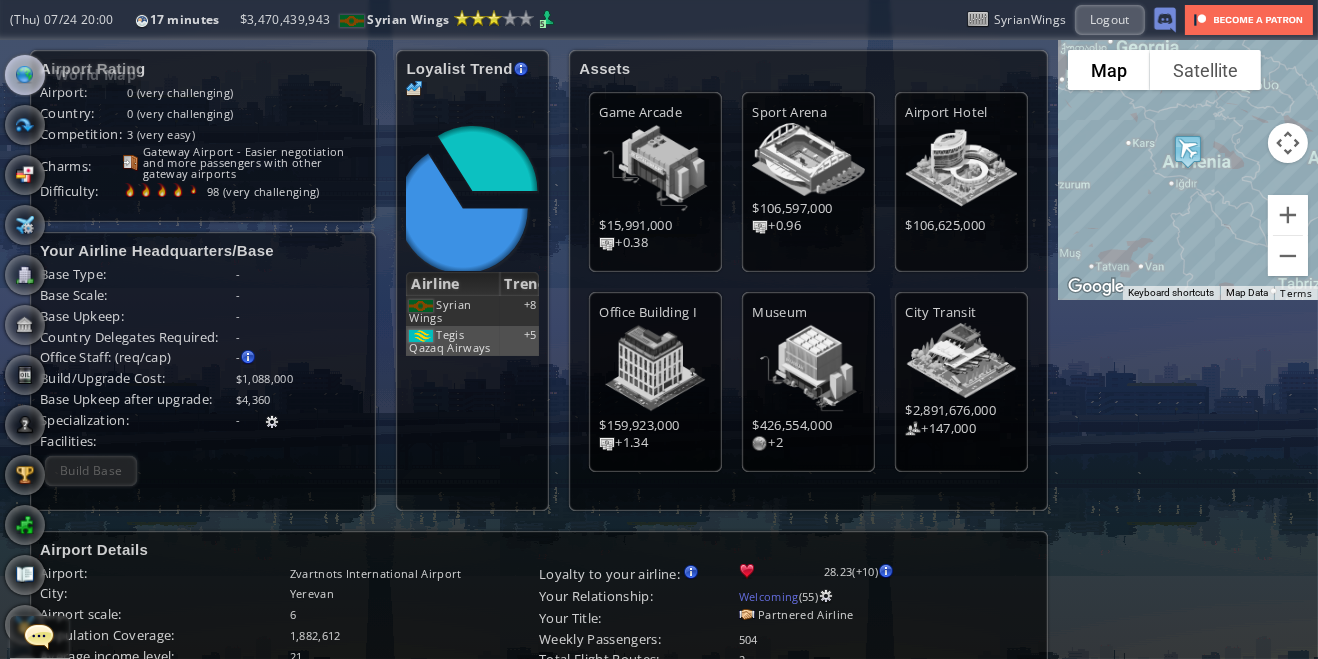 click at bounding box center [25, 75] 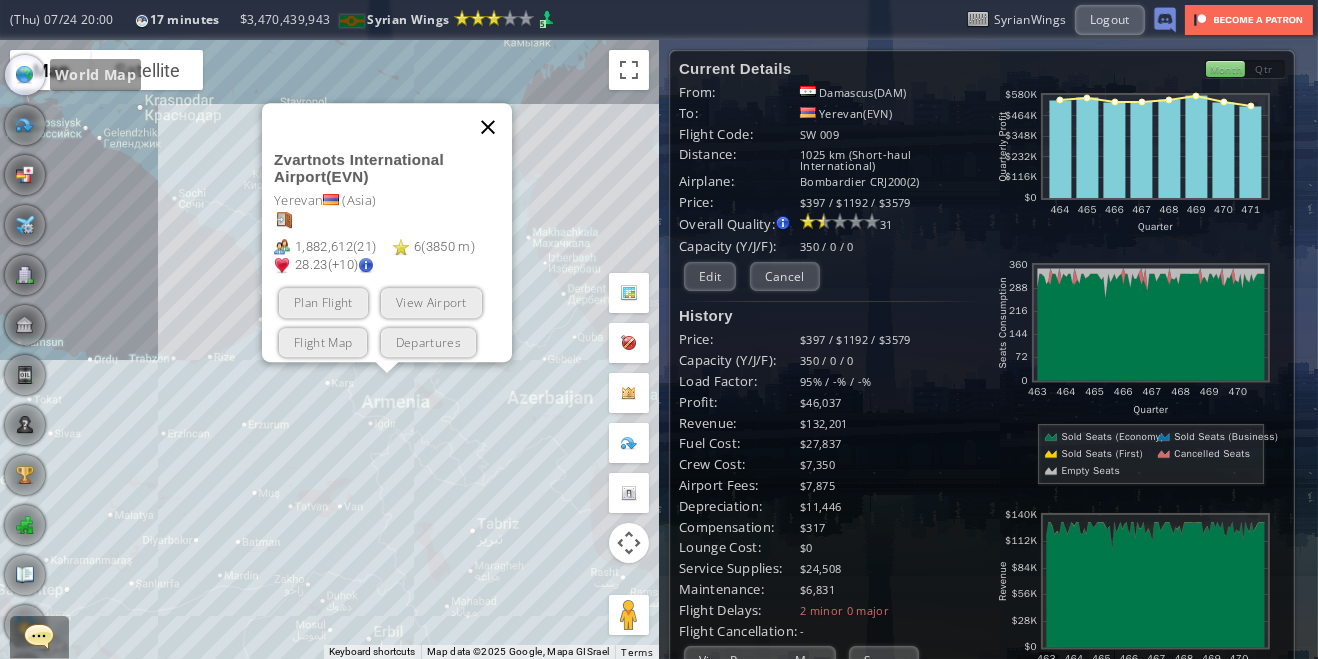 click at bounding box center [488, 127] 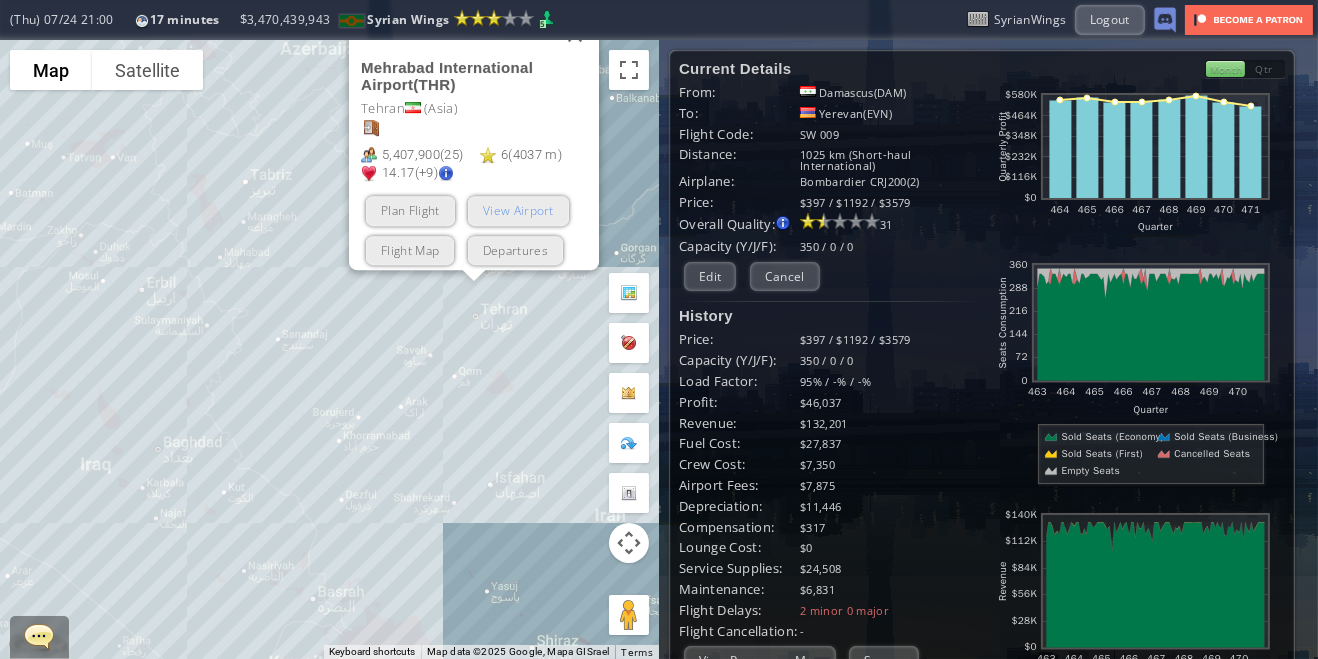 click on "View Airport" at bounding box center [517, 210] 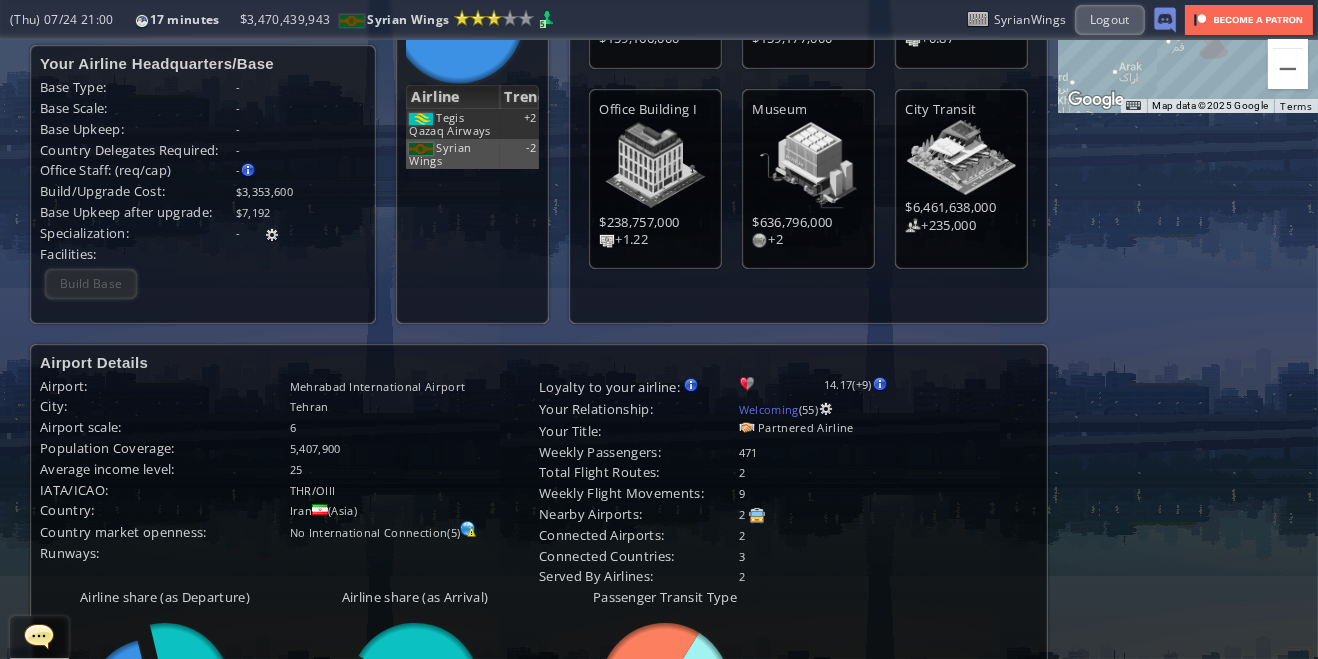 scroll, scrollTop: 0, scrollLeft: 0, axis: both 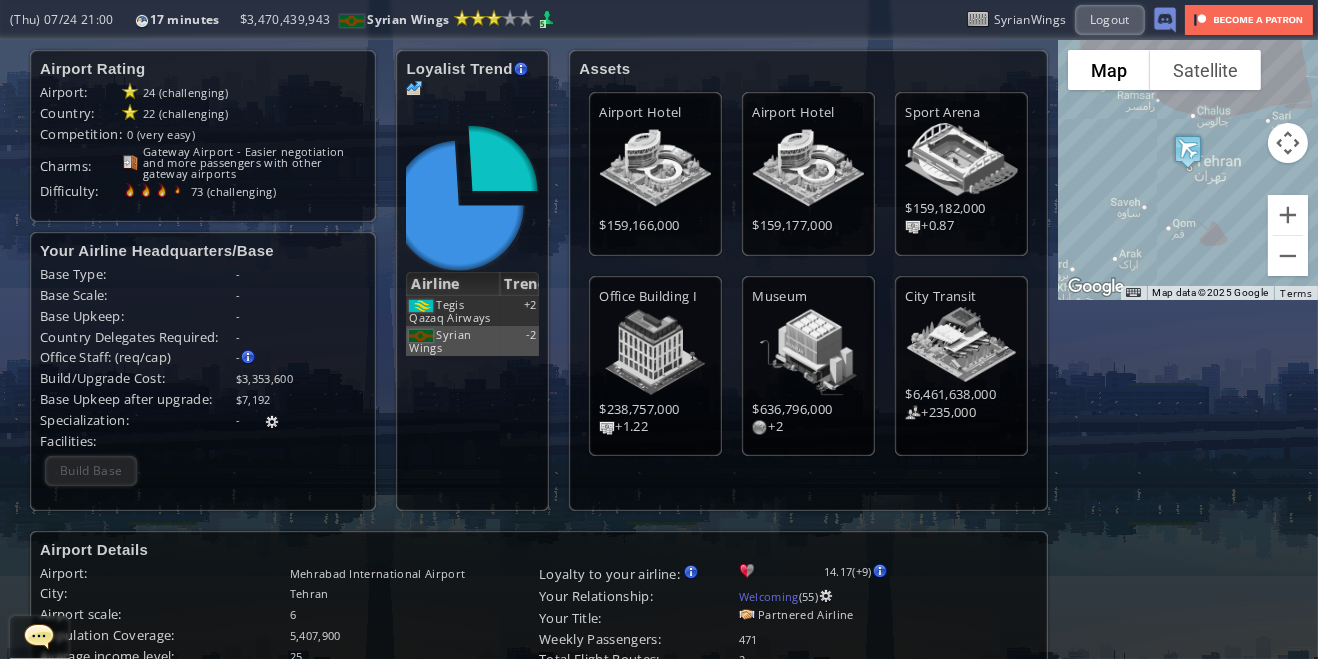 click at bounding box center [7, 329] 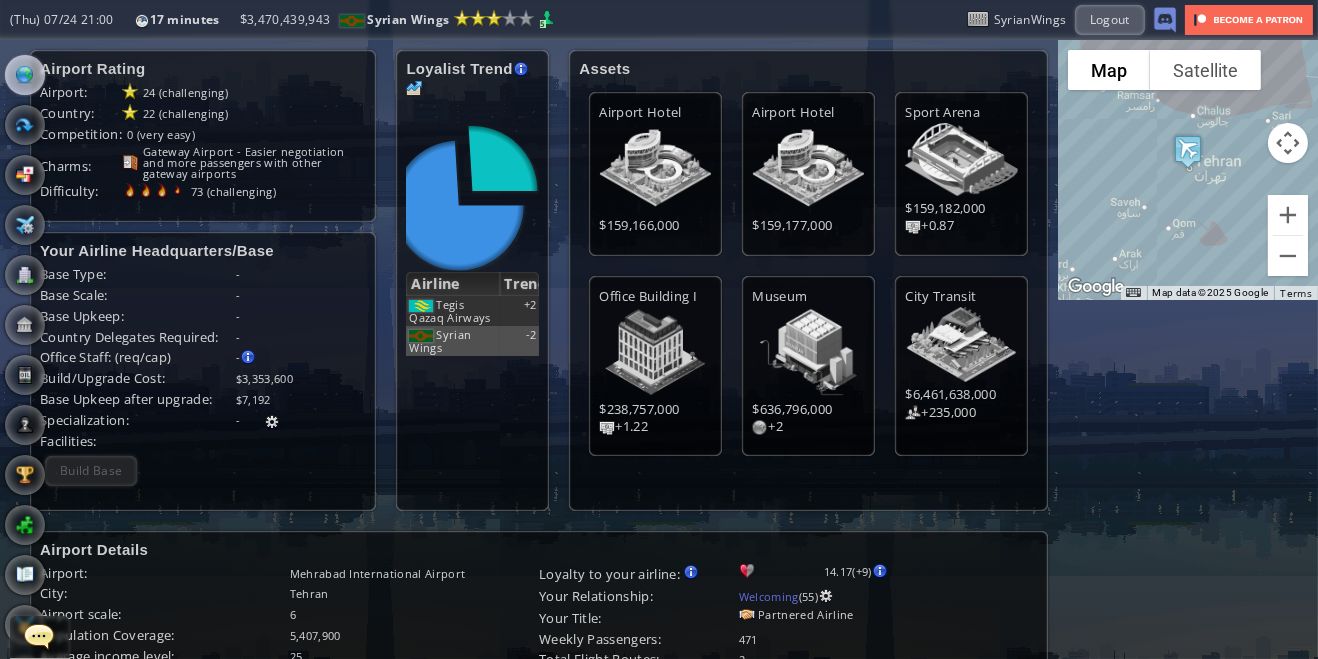 click at bounding box center (25, 75) 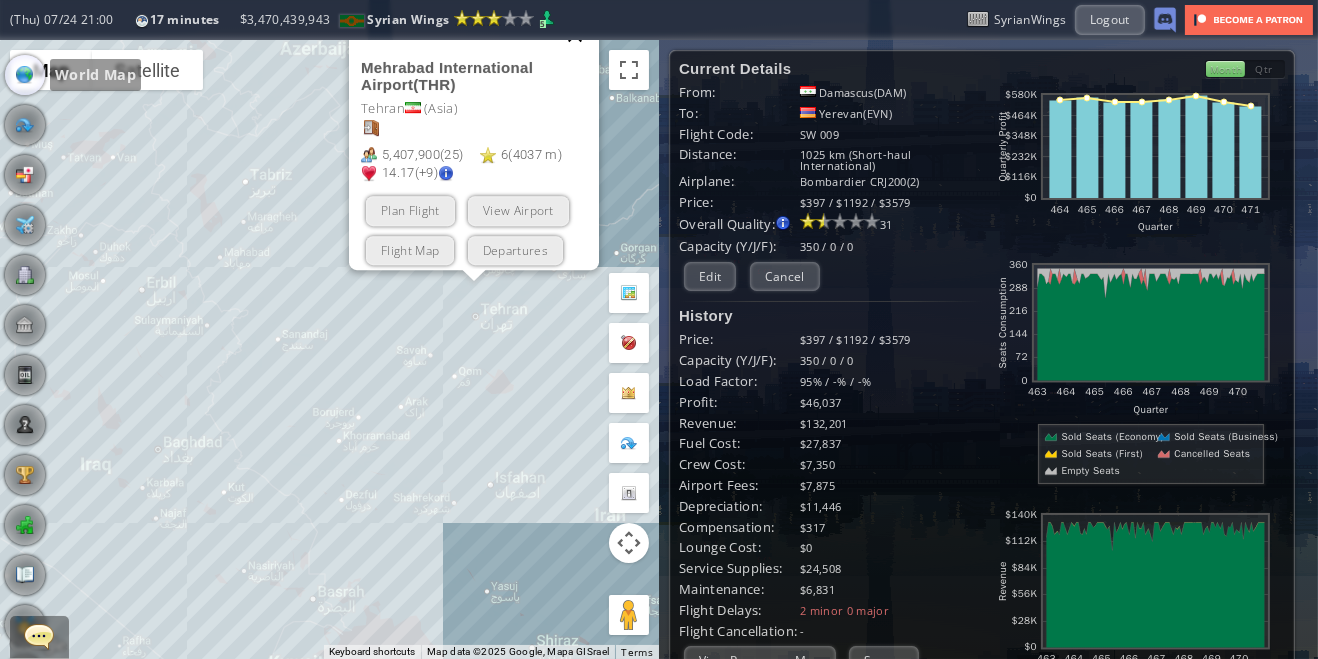 click at bounding box center (575, 35) 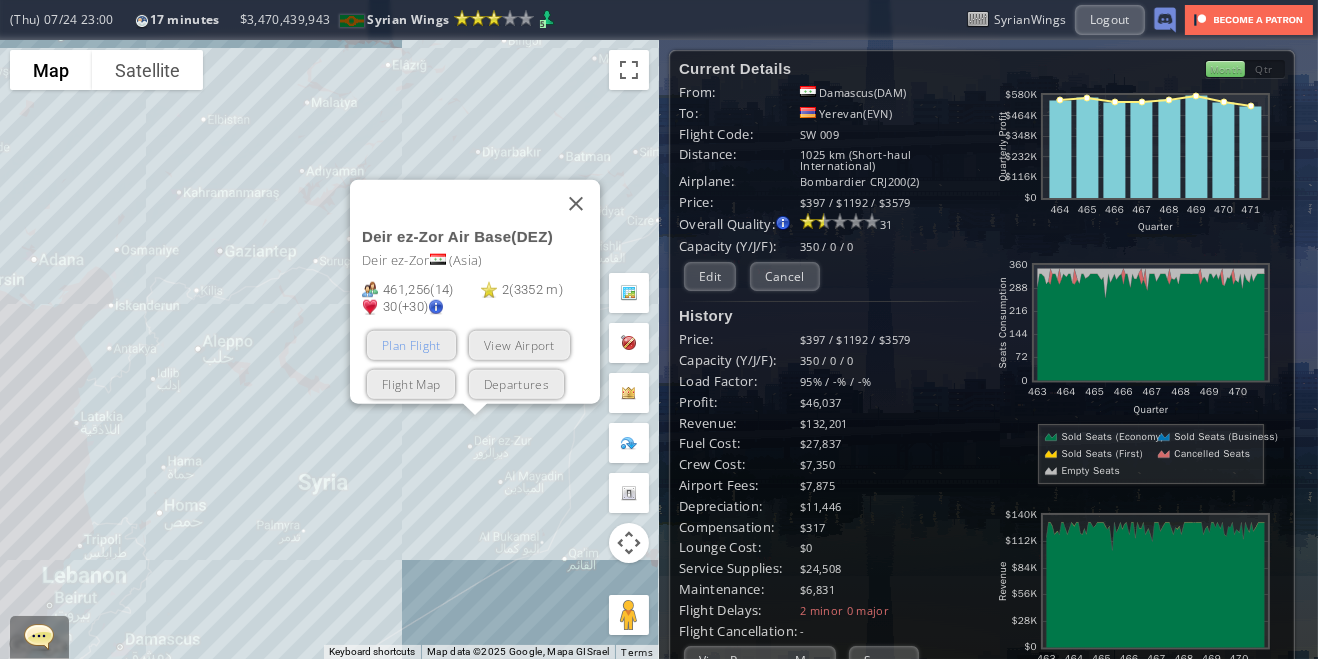 click on "Plan Flight" at bounding box center (411, 344) 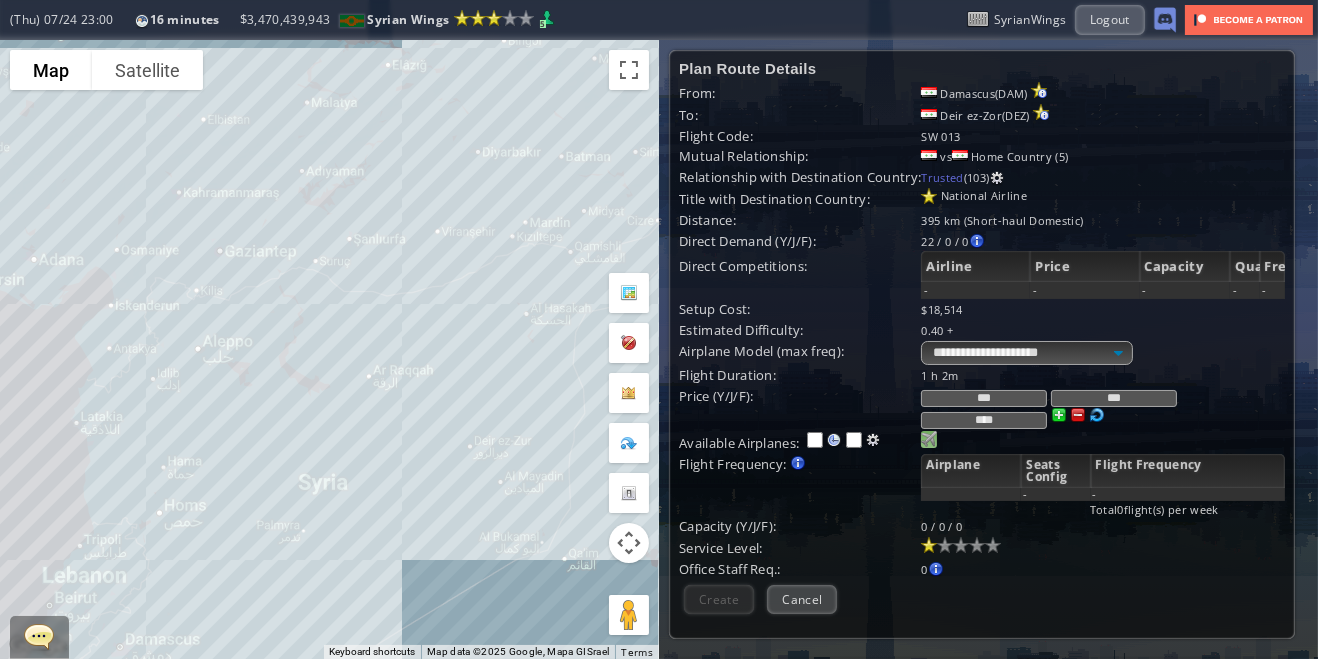 click at bounding box center [929, 439] 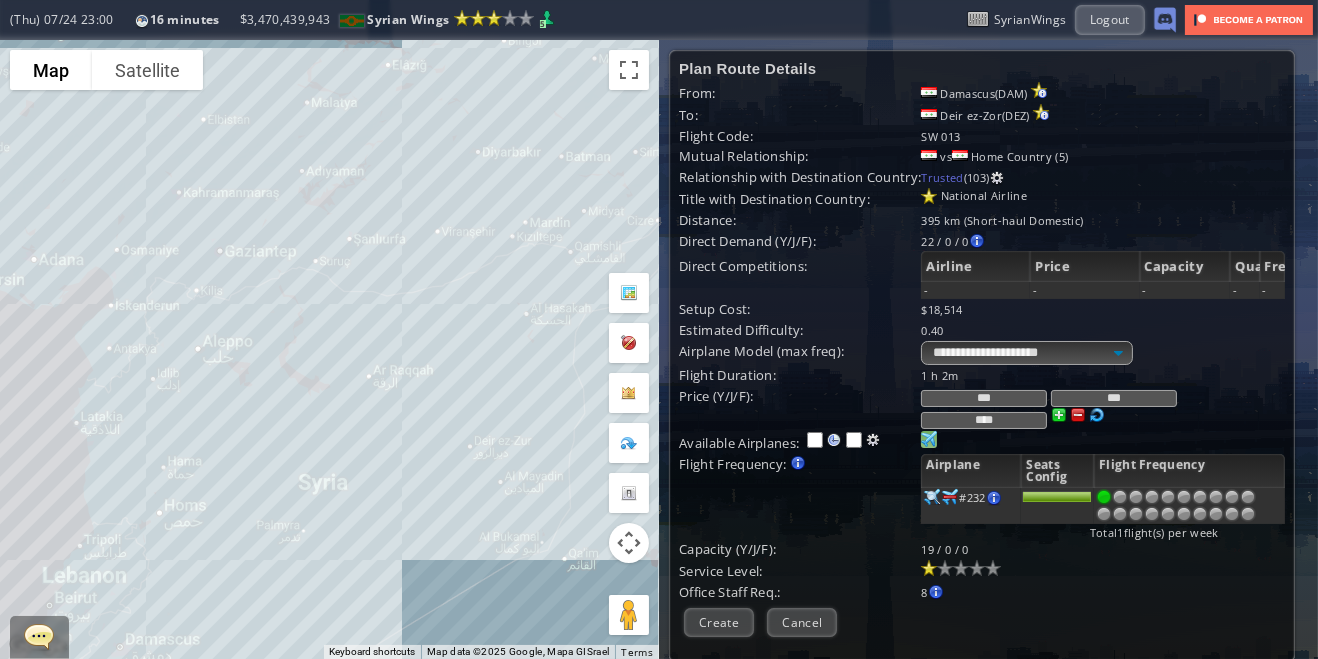 click at bounding box center [929, 439] 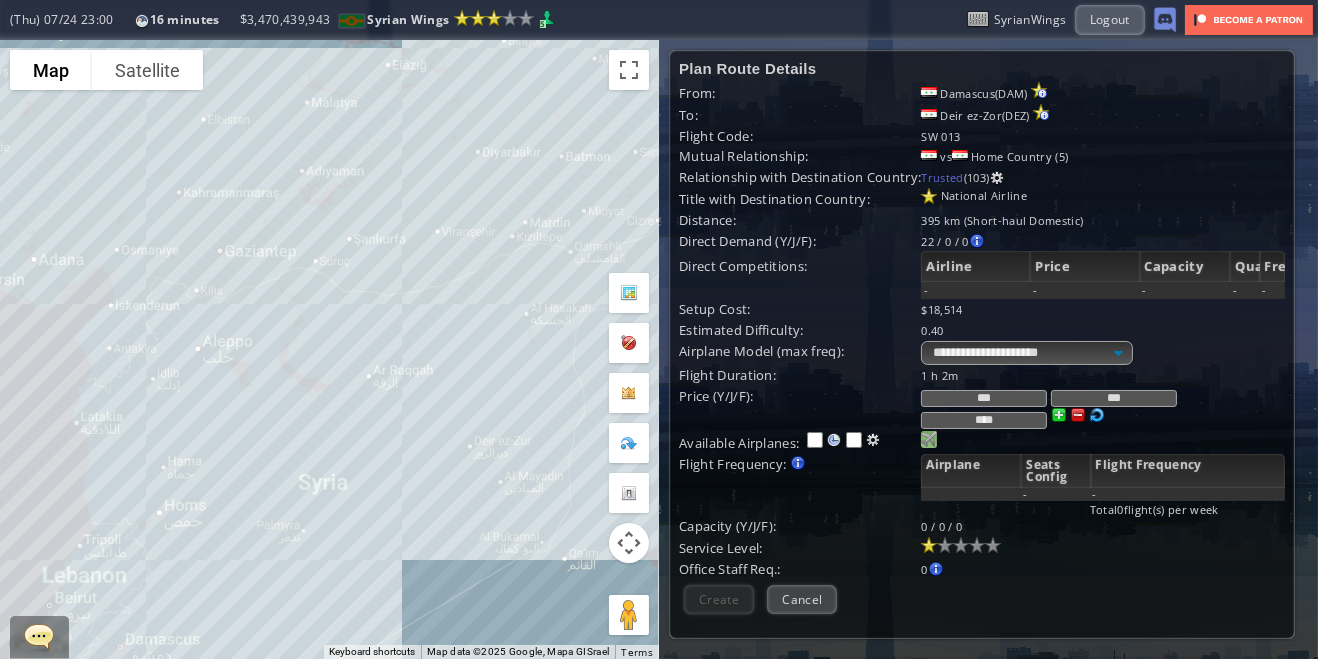 click at bounding box center (929, 439) 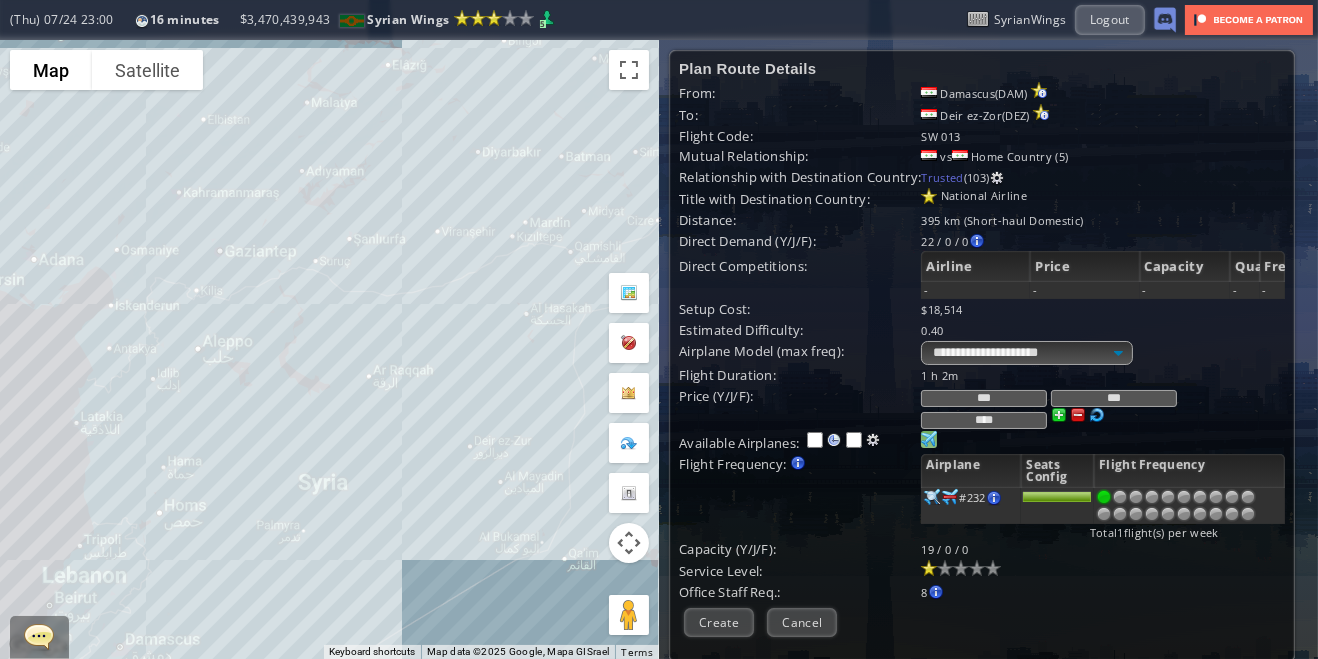 click at bounding box center (929, 439) 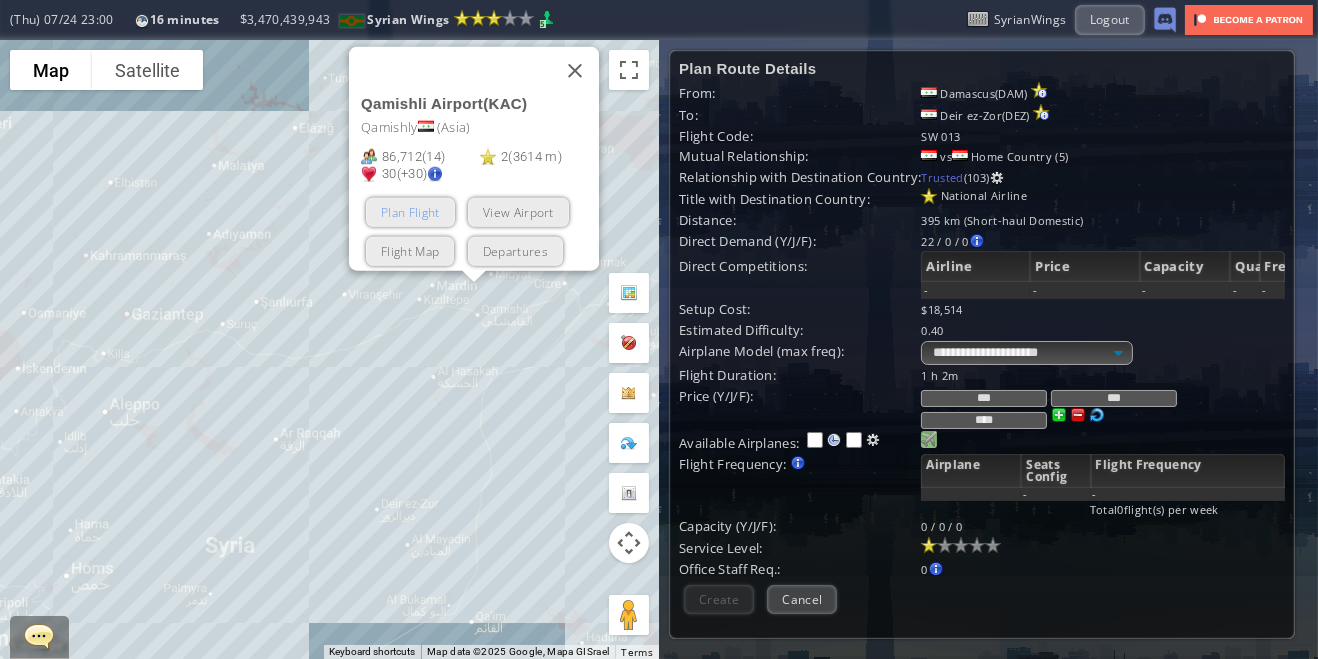 click on "Plan Flight" at bounding box center [410, 211] 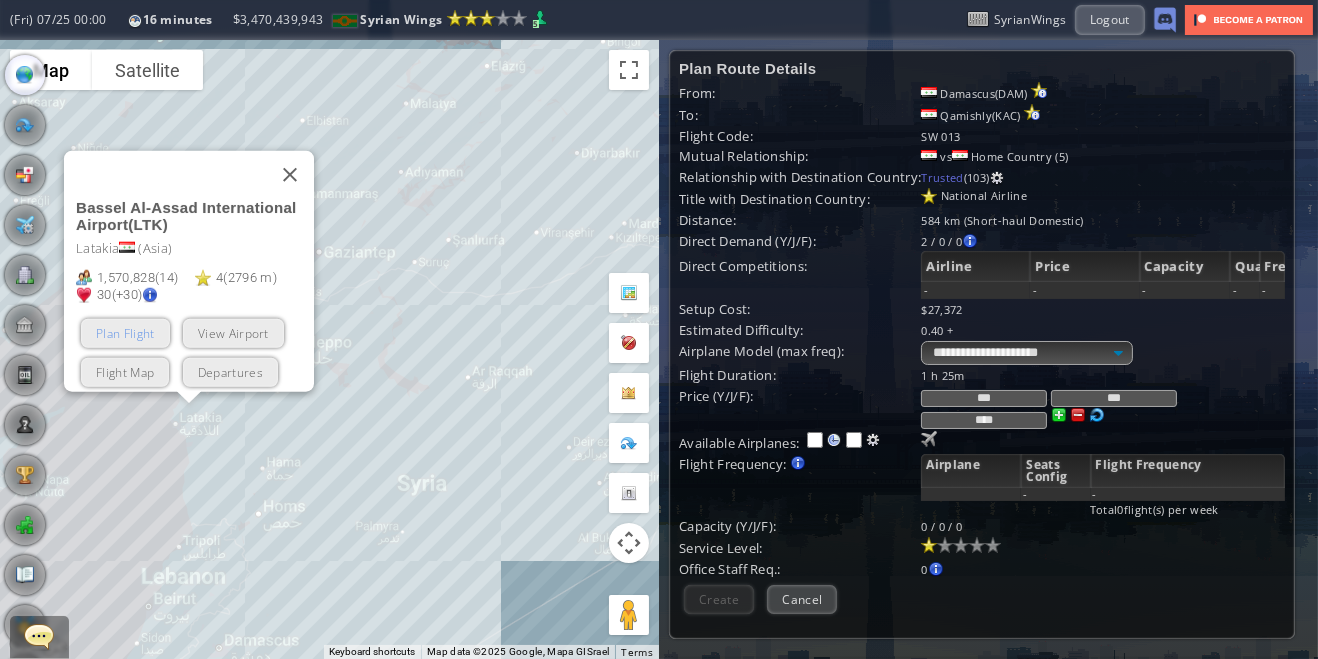 click on "Plan Flight" at bounding box center (125, 332) 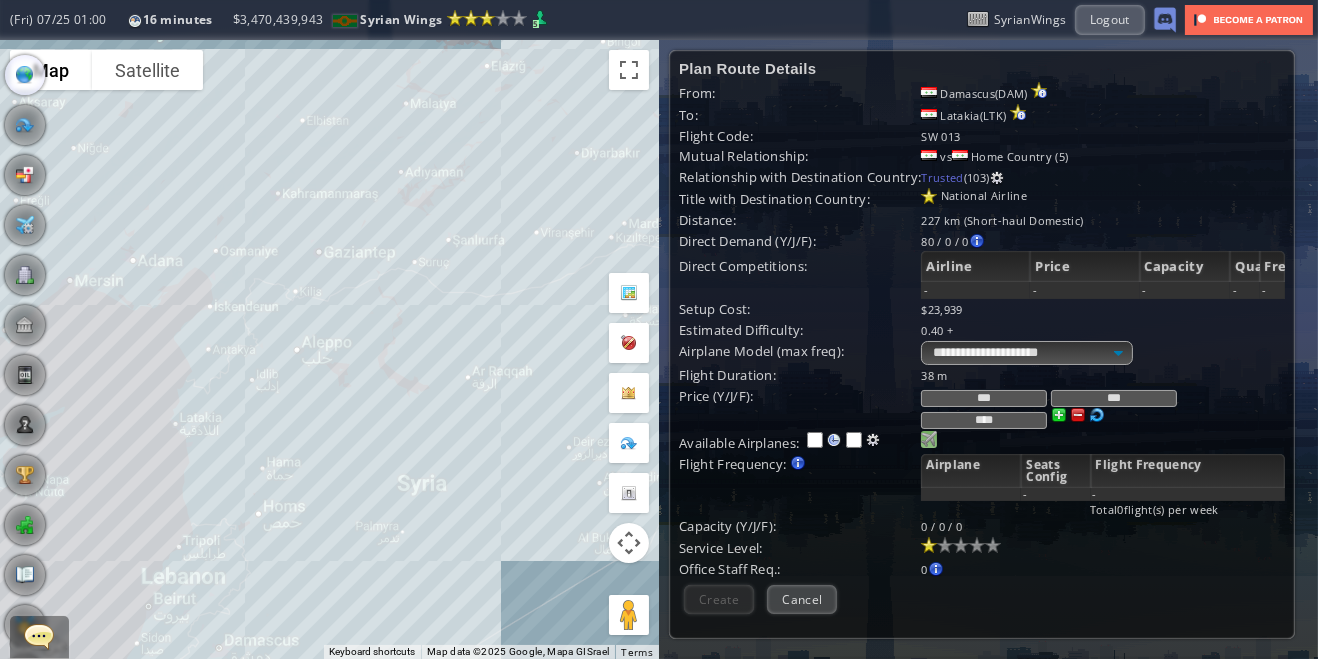 click at bounding box center (929, 439) 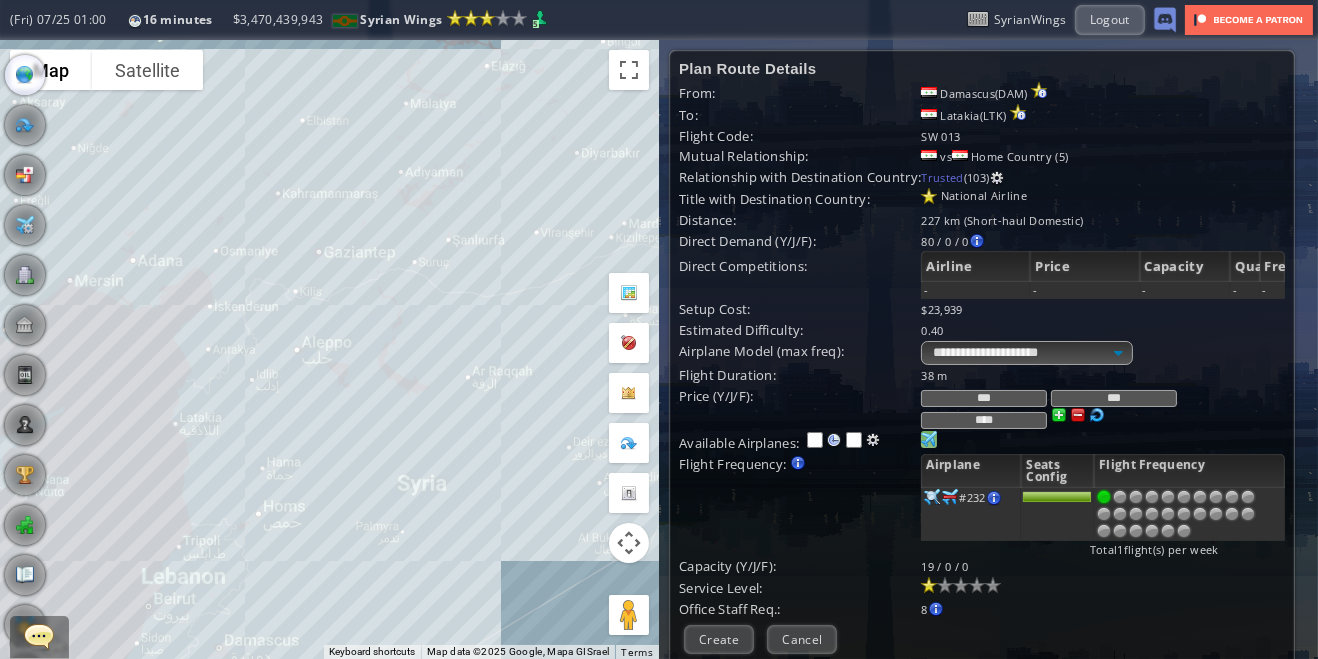 click at bounding box center [1184, 497] 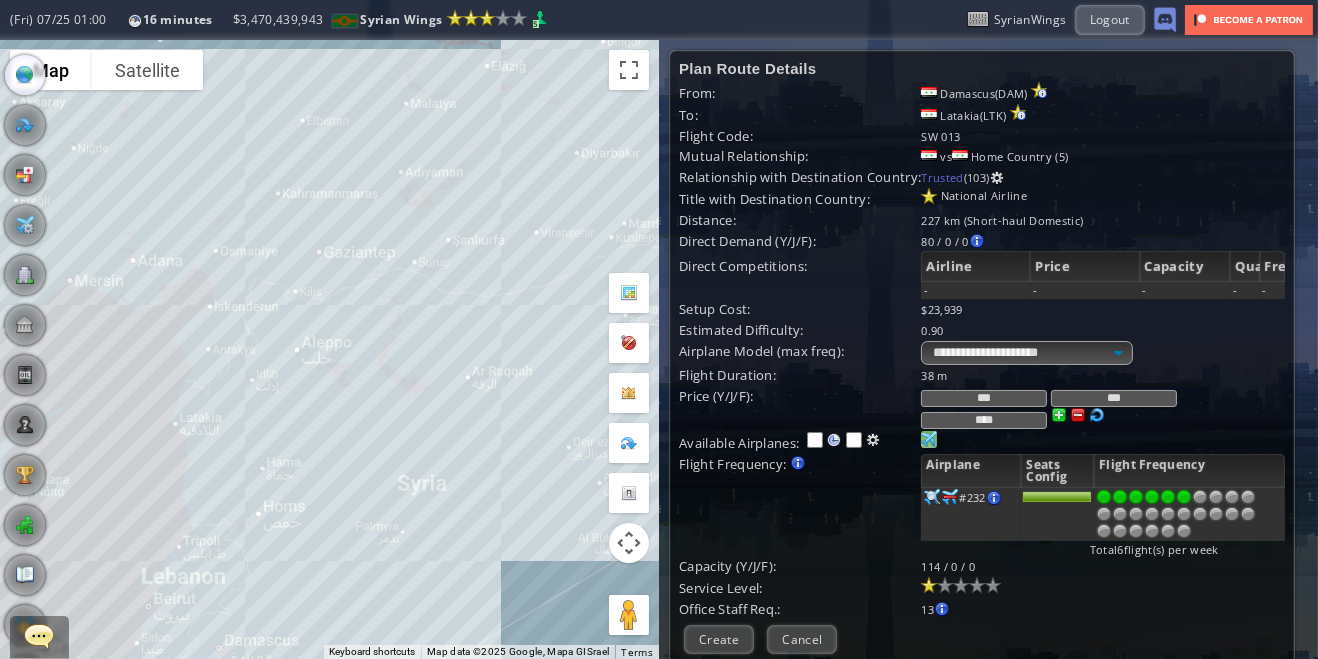 click at bounding box center [1168, 497] 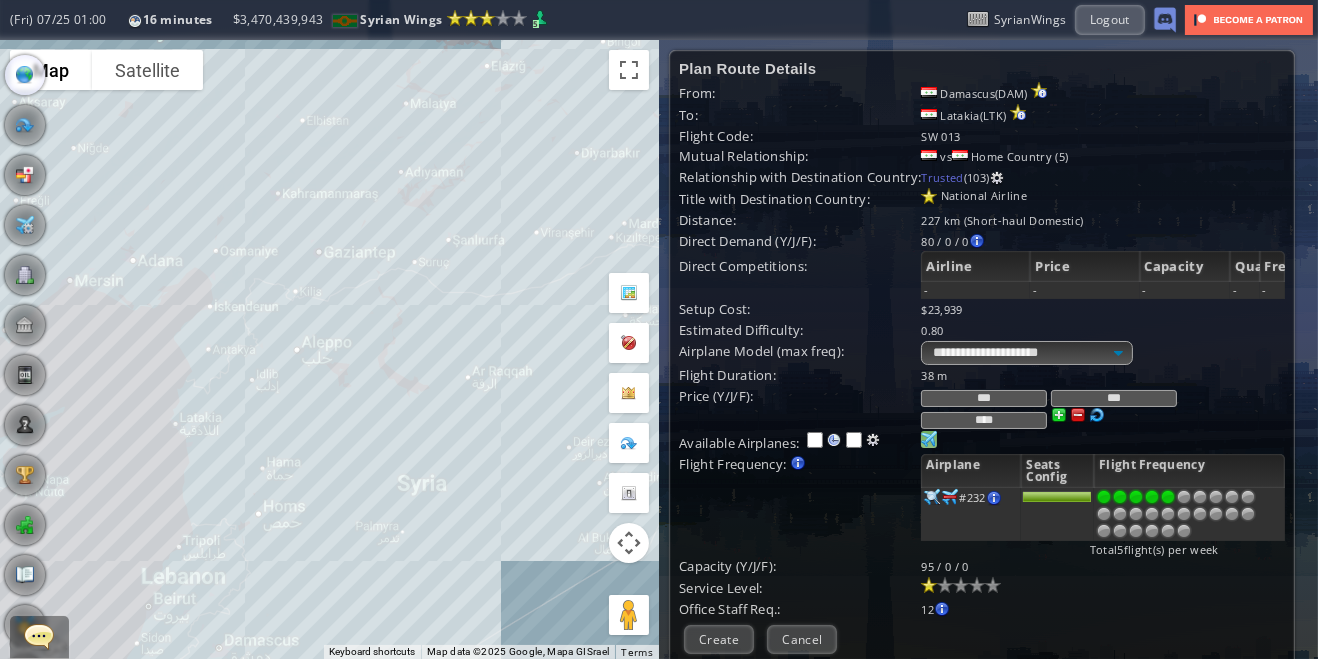 click at bounding box center (1136, 497) 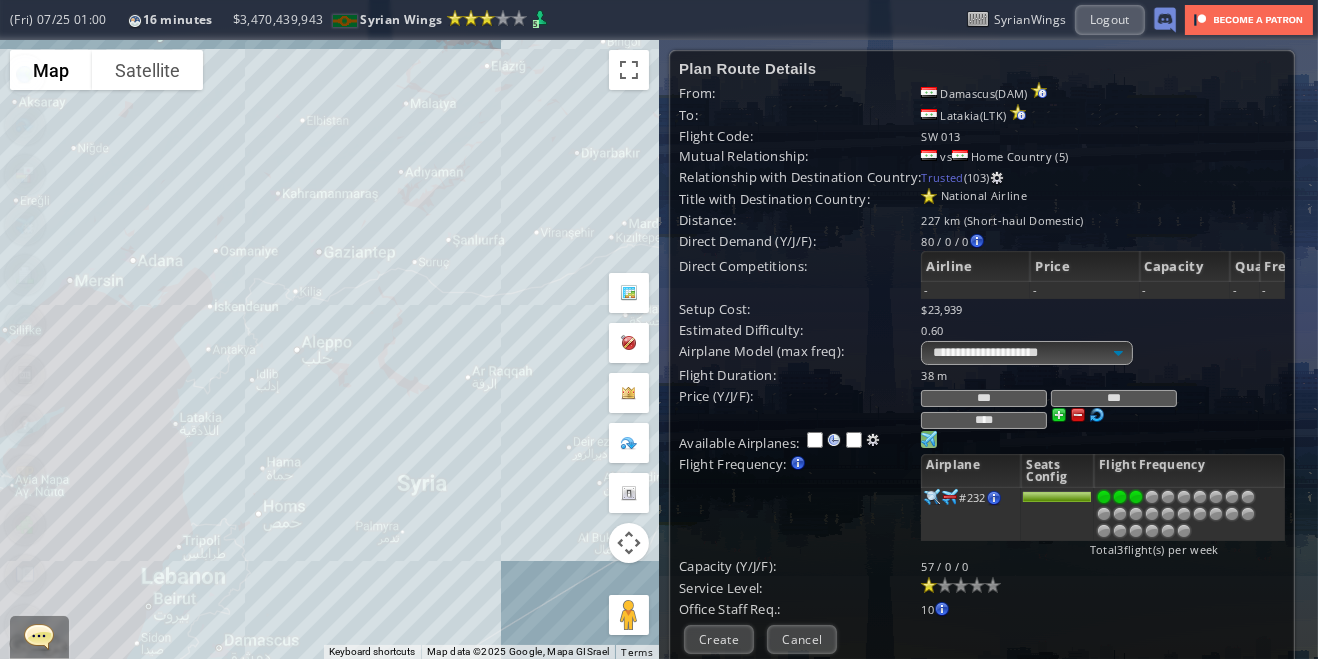 click at bounding box center [1152, 497] 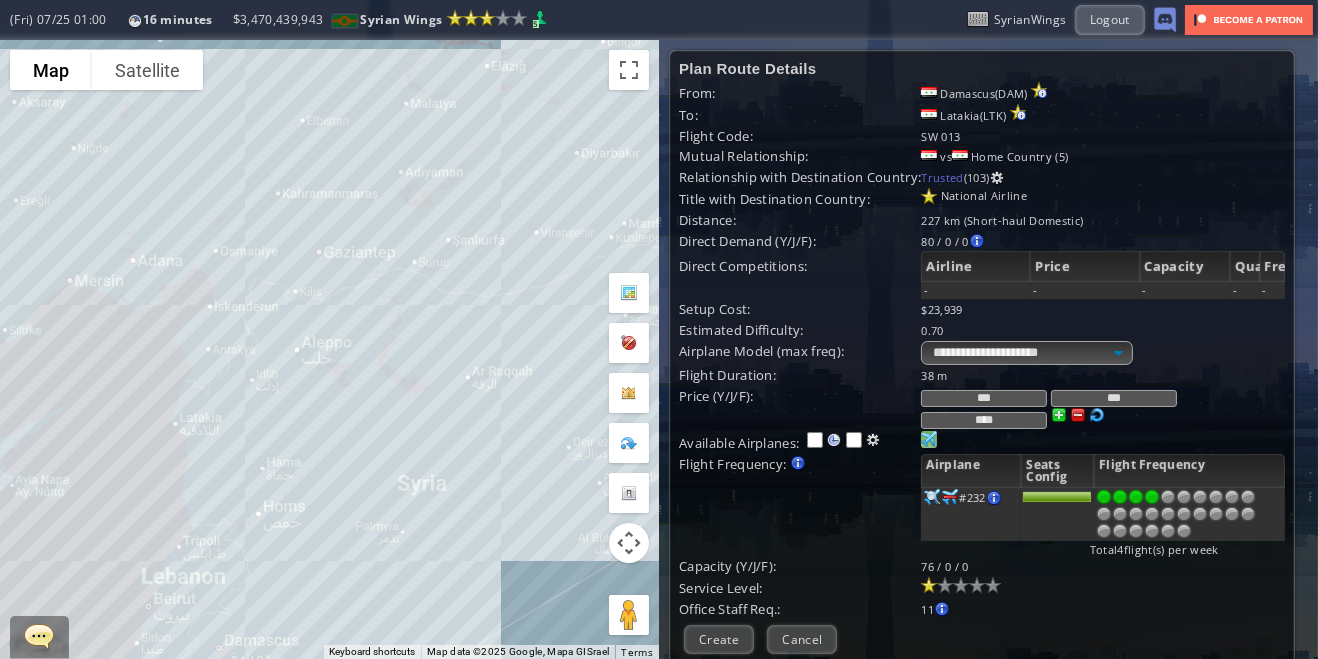 click at bounding box center (961, 585) 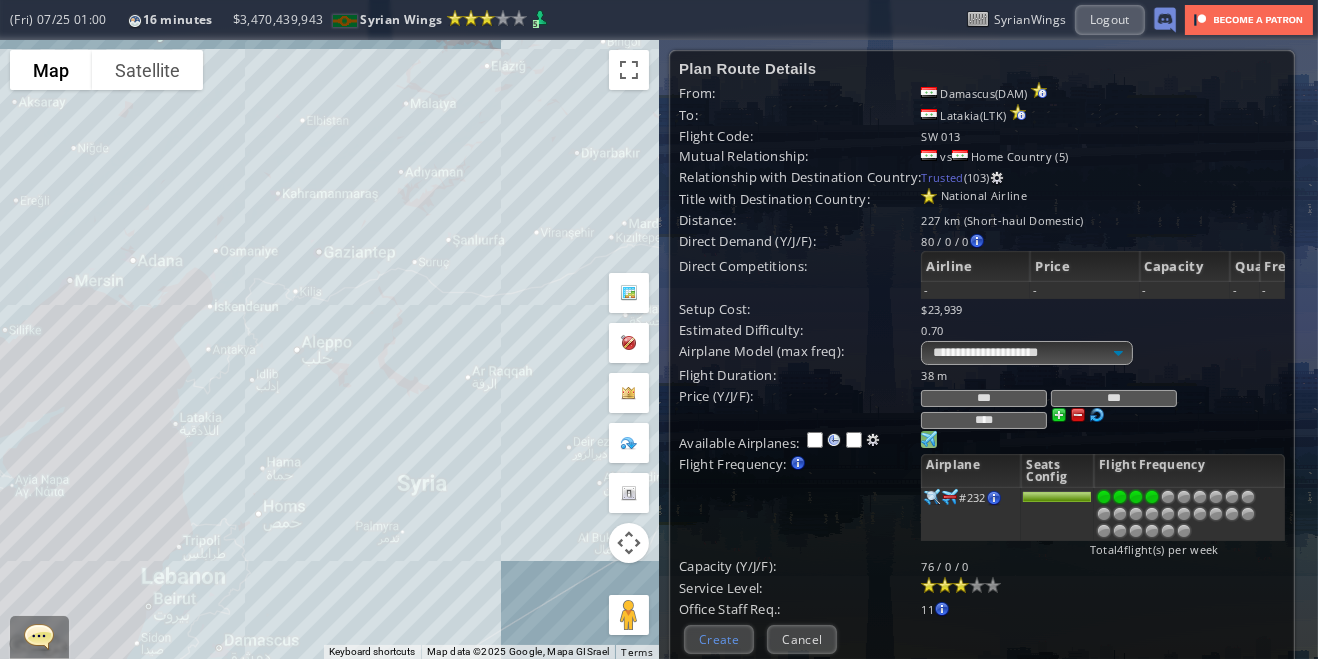 click on "Create" at bounding box center (719, 639) 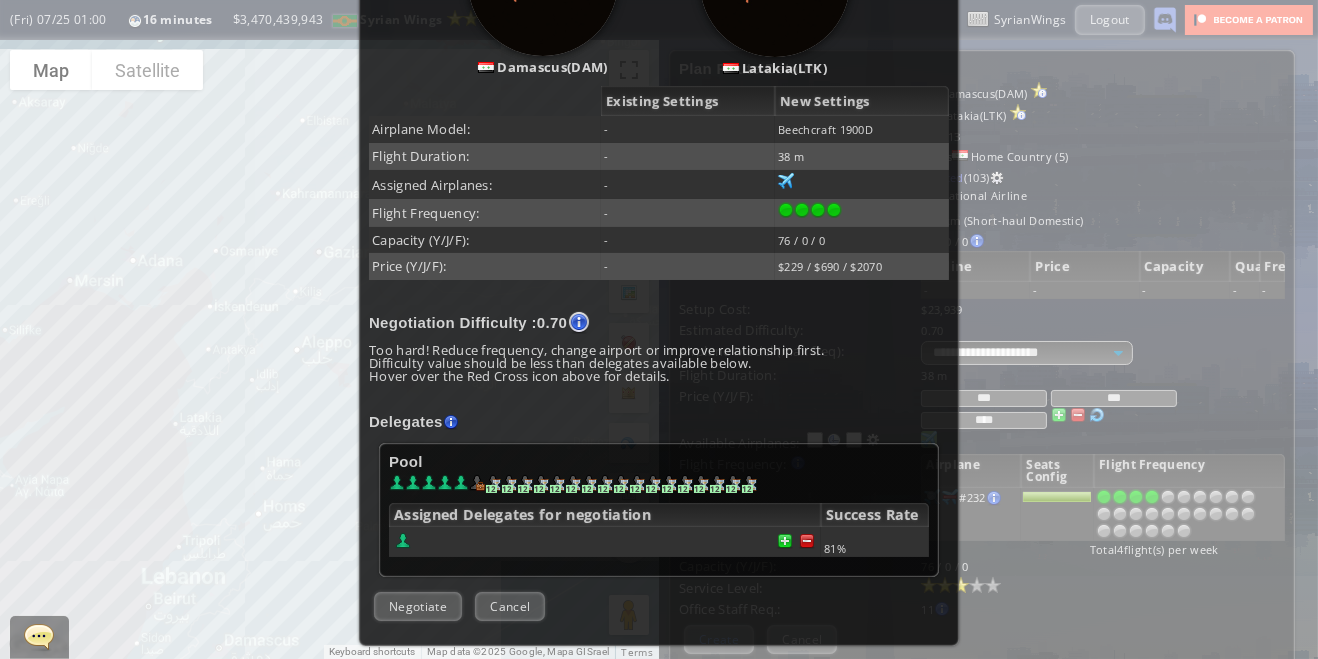 scroll, scrollTop: 328, scrollLeft: 0, axis: vertical 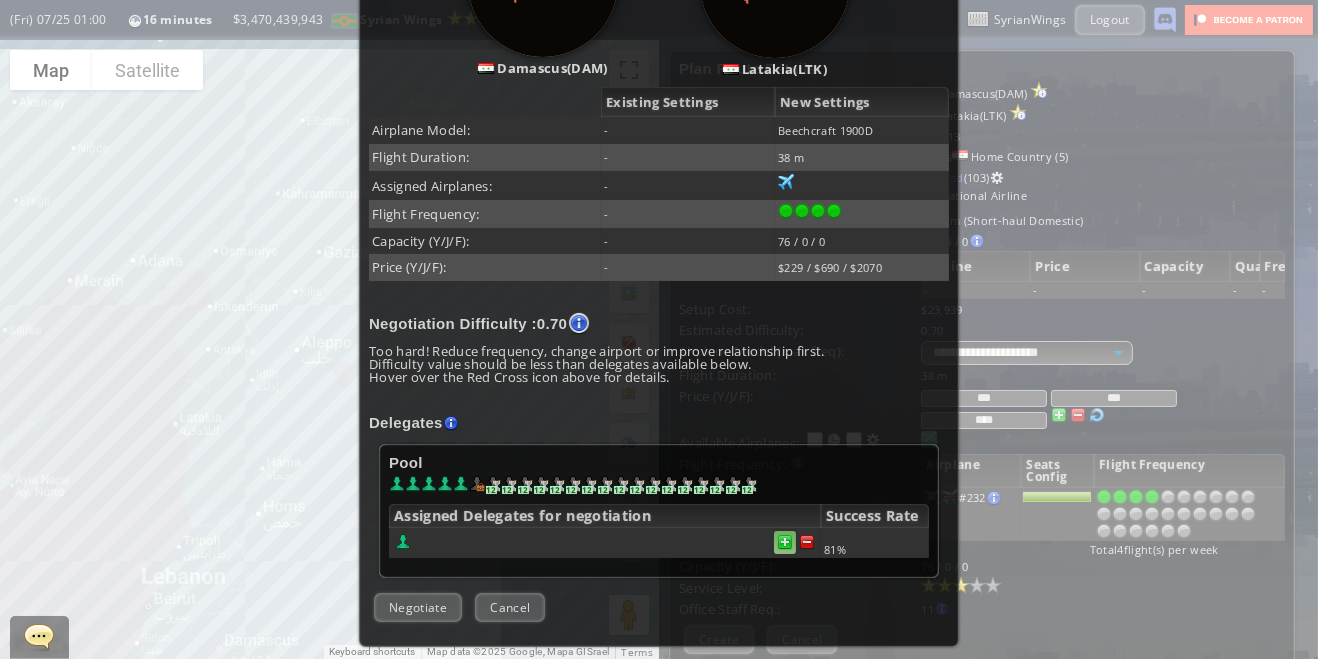 click at bounding box center [785, 542] 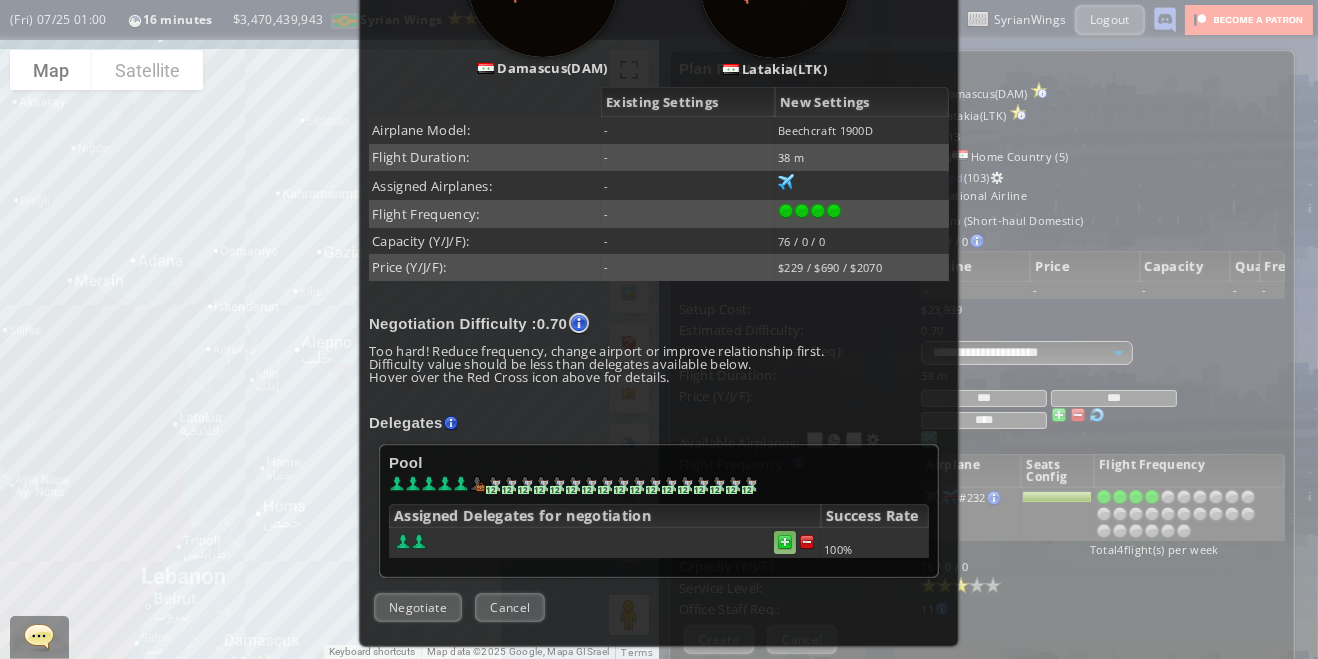 click at bounding box center (785, 542) 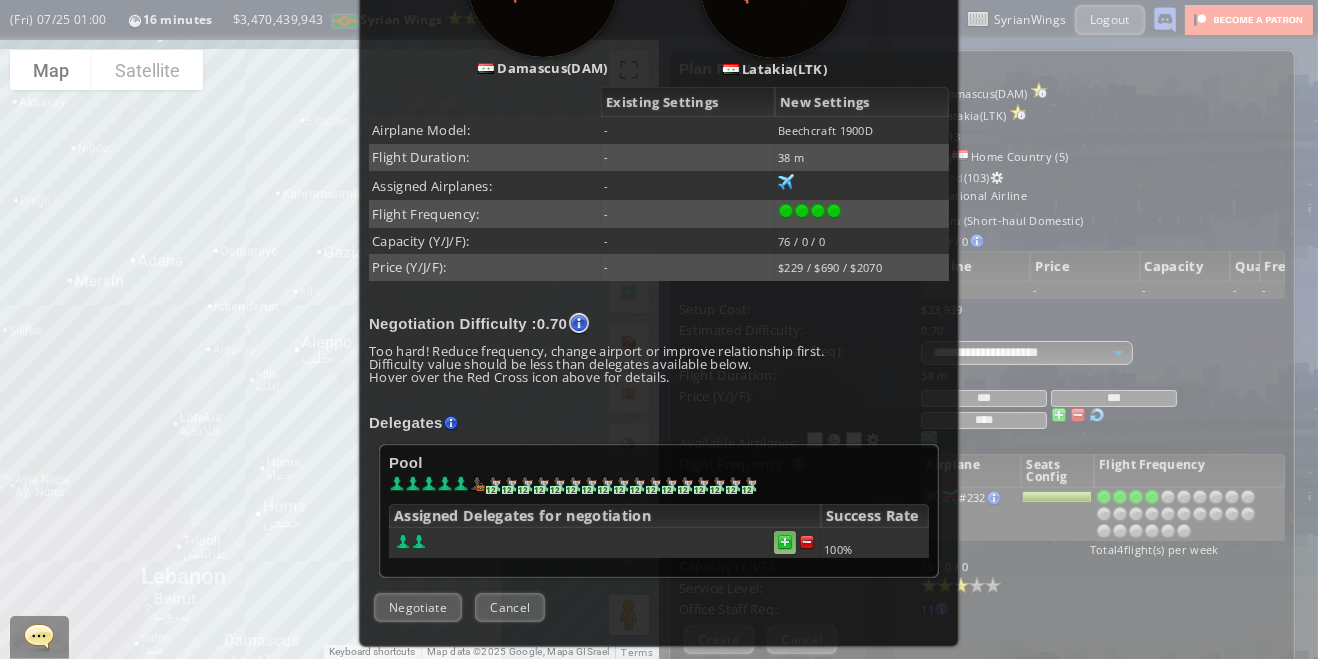 click at bounding box center (807, 542) 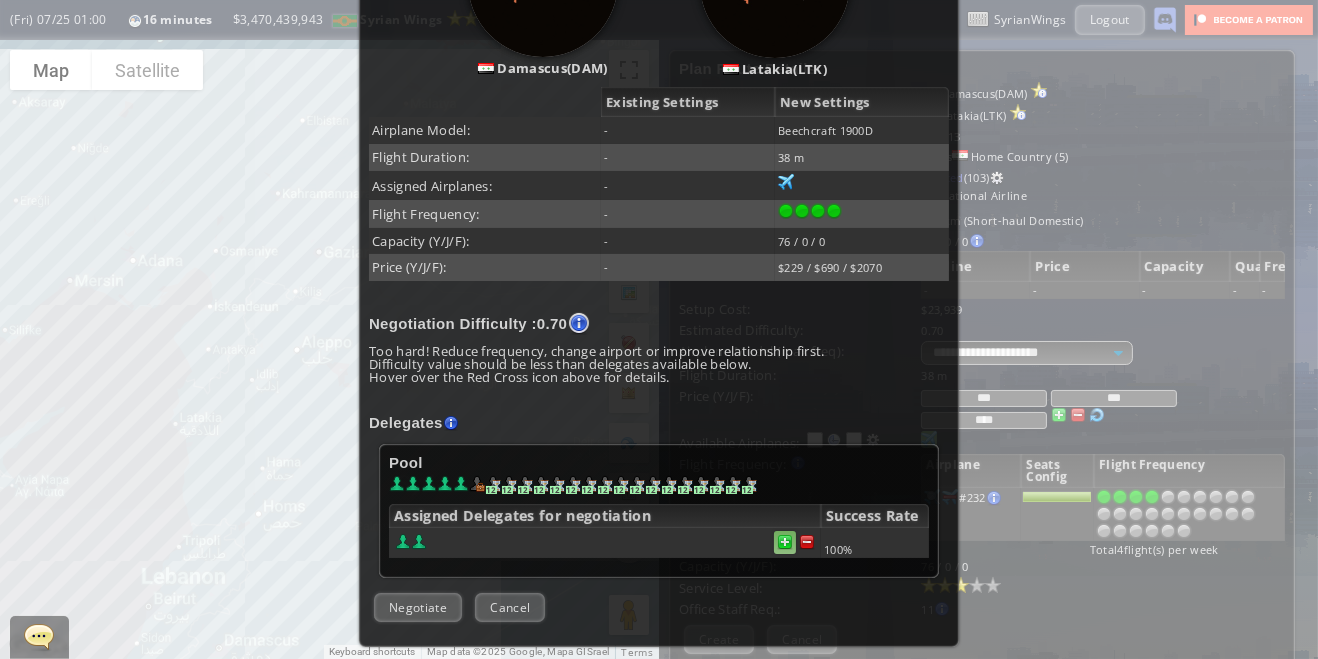 click at bounding box center (807, 542) 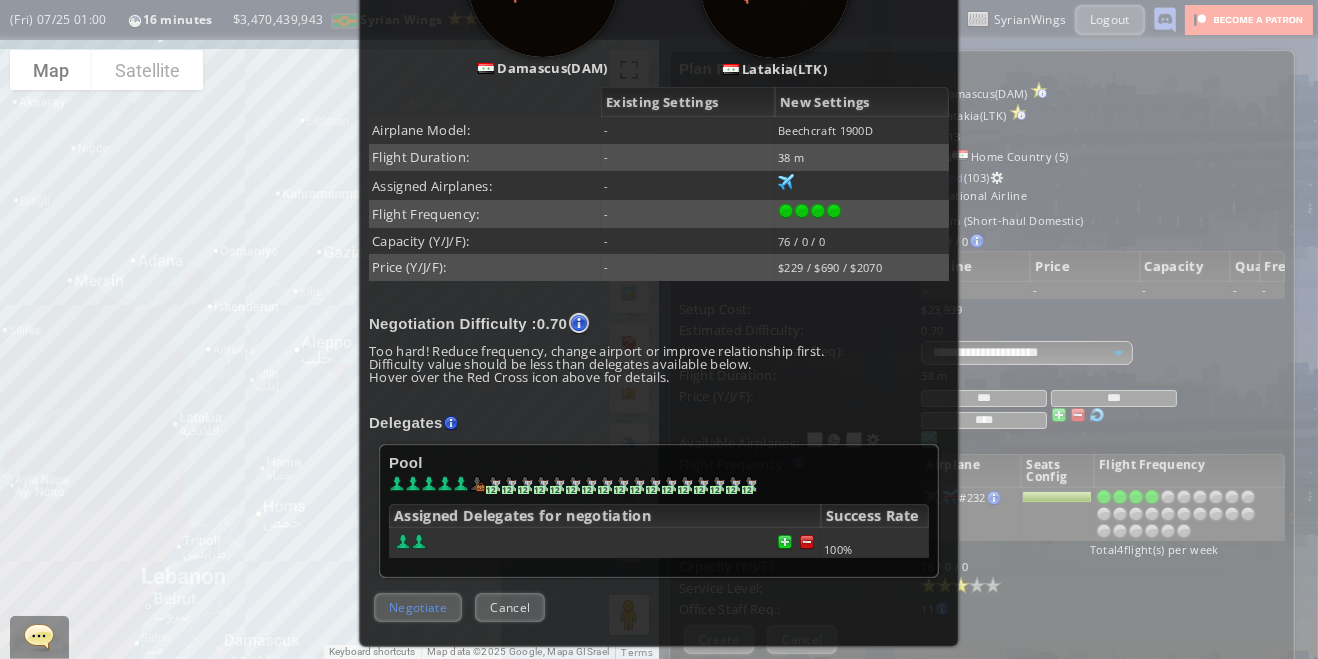 click on "Negotiate" at bounding box center (418, 607) 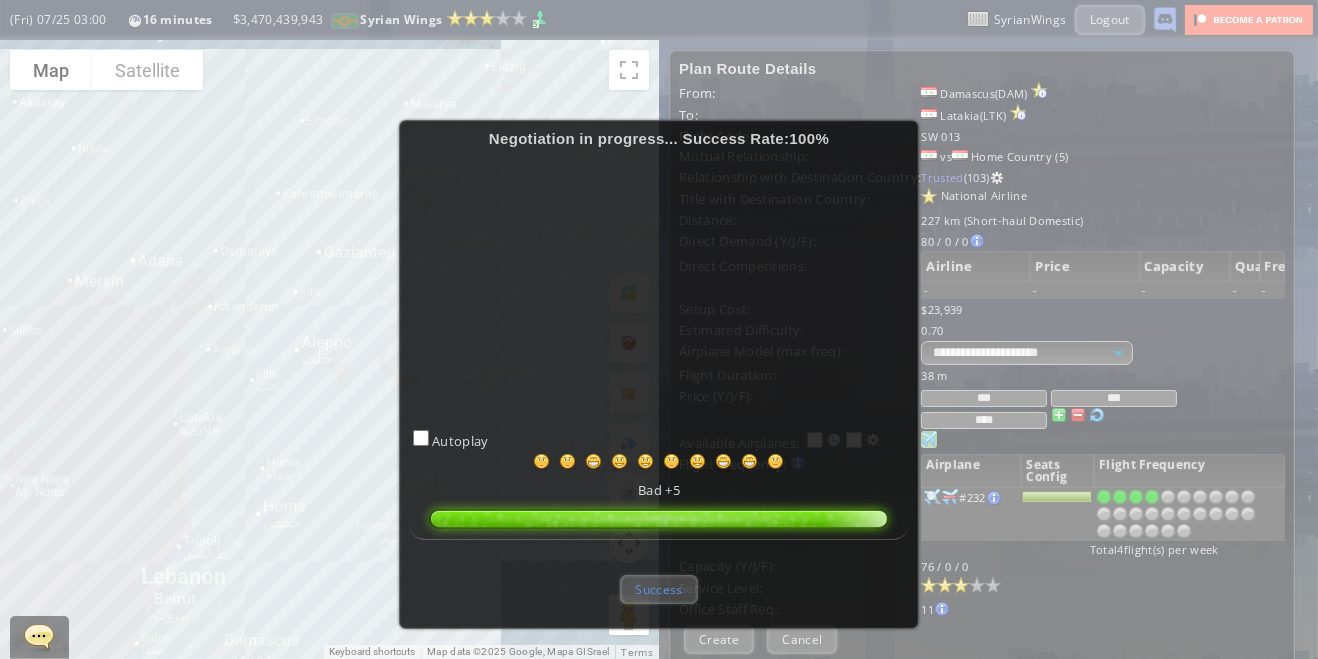 click on "Success" at bounding box center [658, 589] 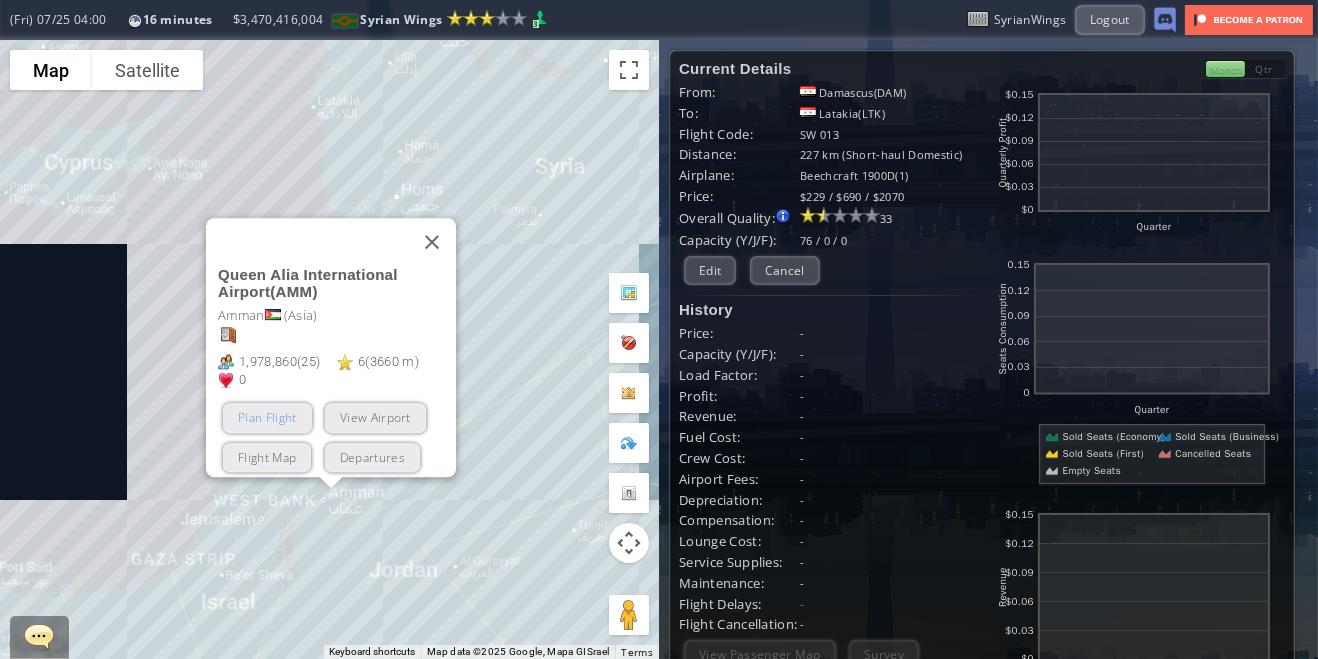 click on "Plan Flight" at bounding box center [267, 417] 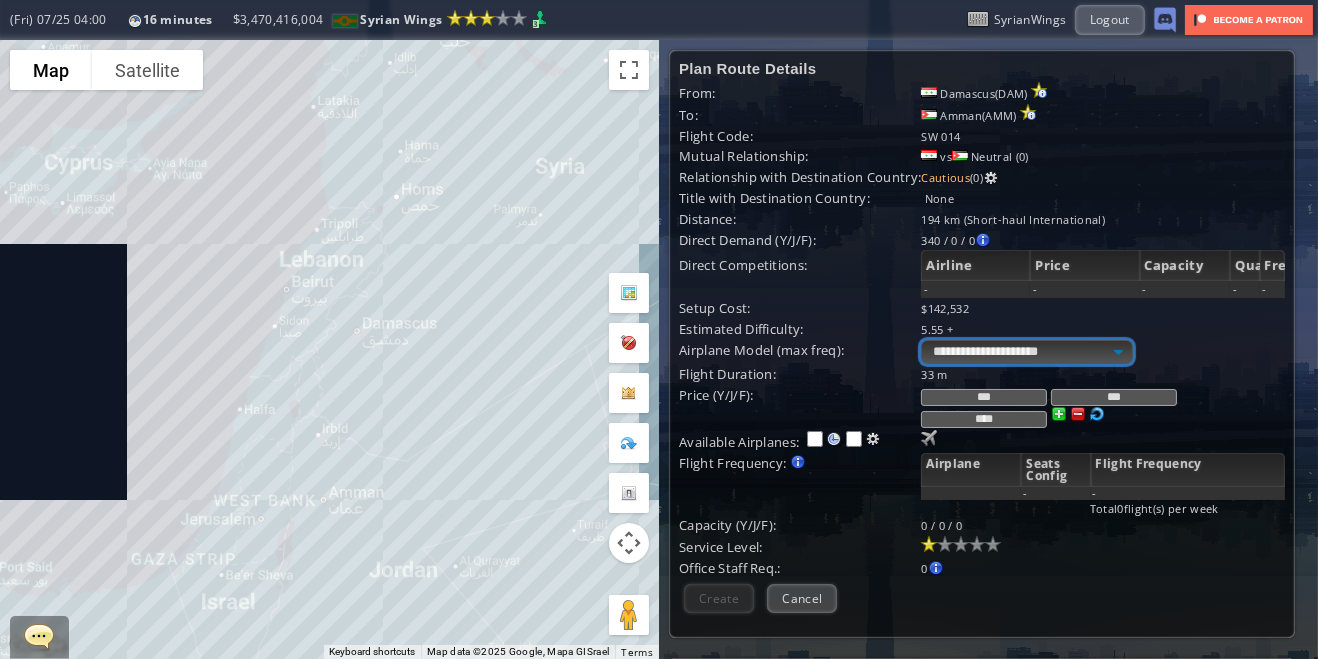 click on "**********" at bounding box center [1026, 352] 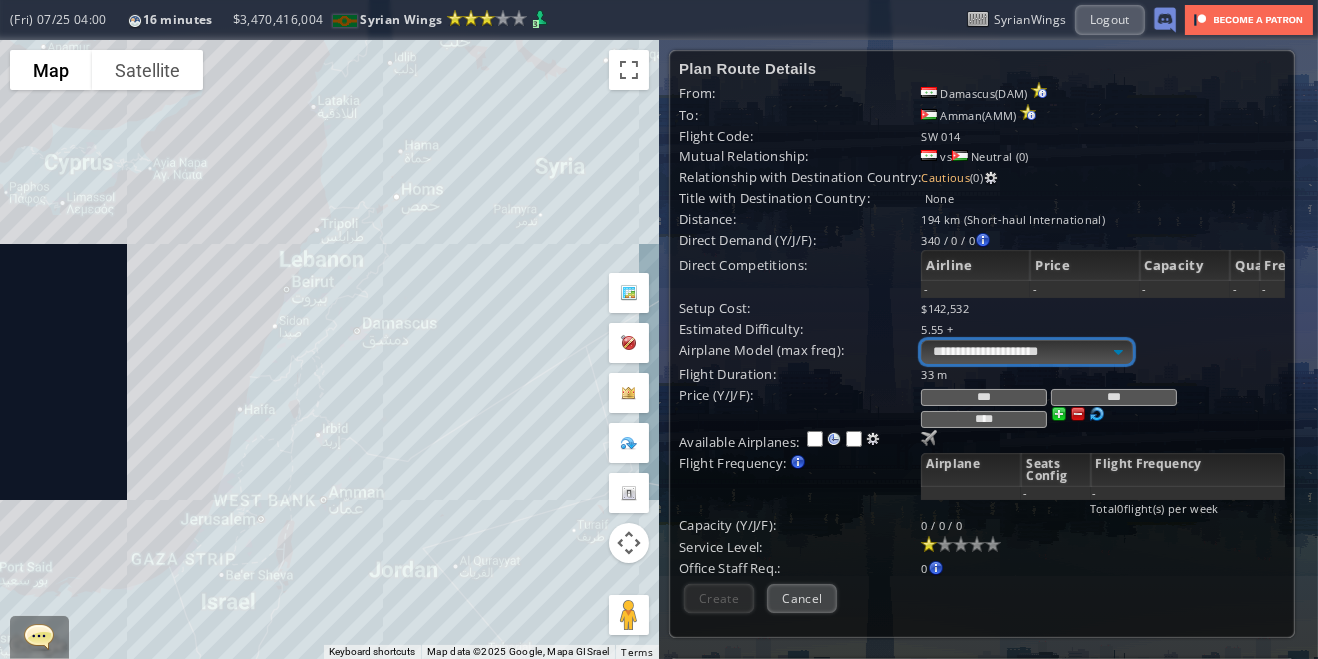 select on "**" 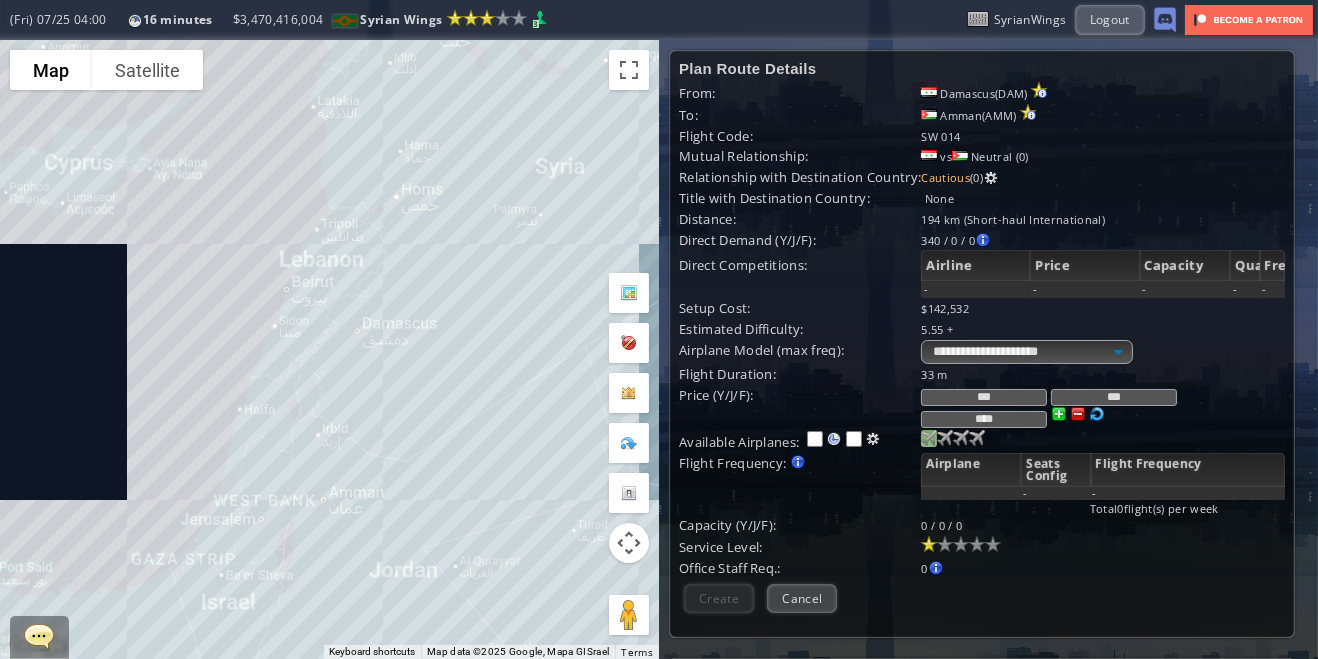 click on "95 41" at bounding box center [929, 438] 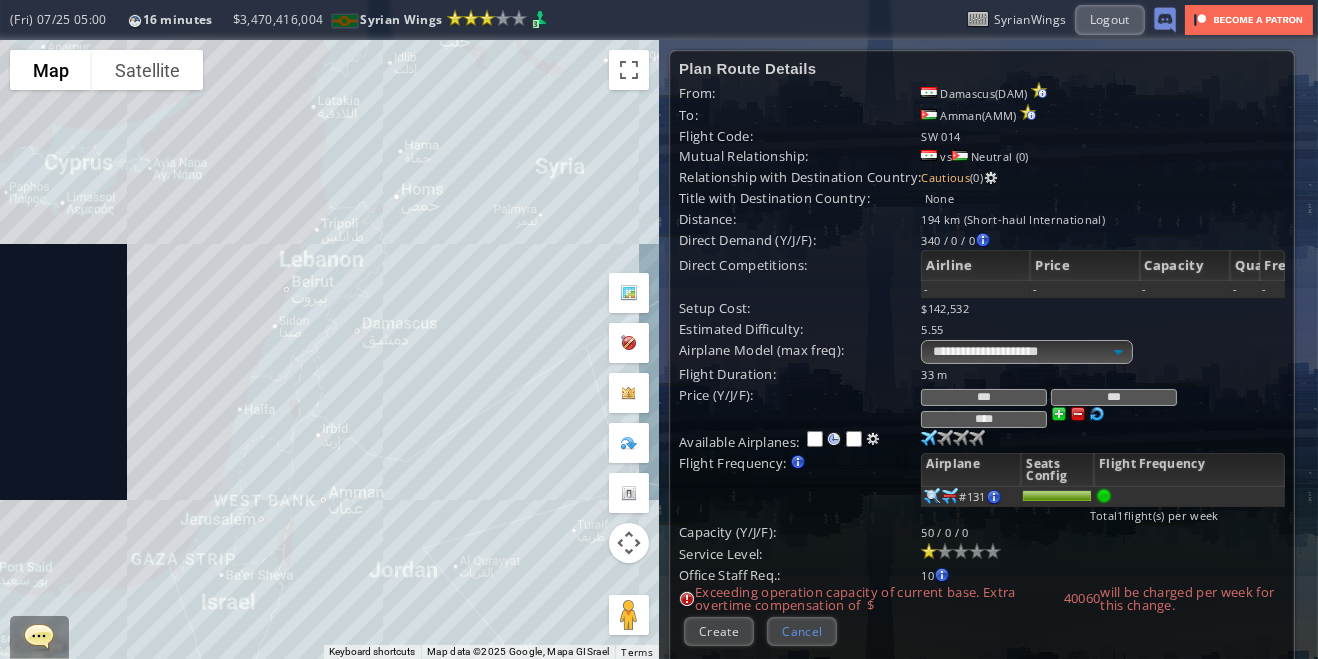 click on "Cancel" at bounding box center [802, 631] 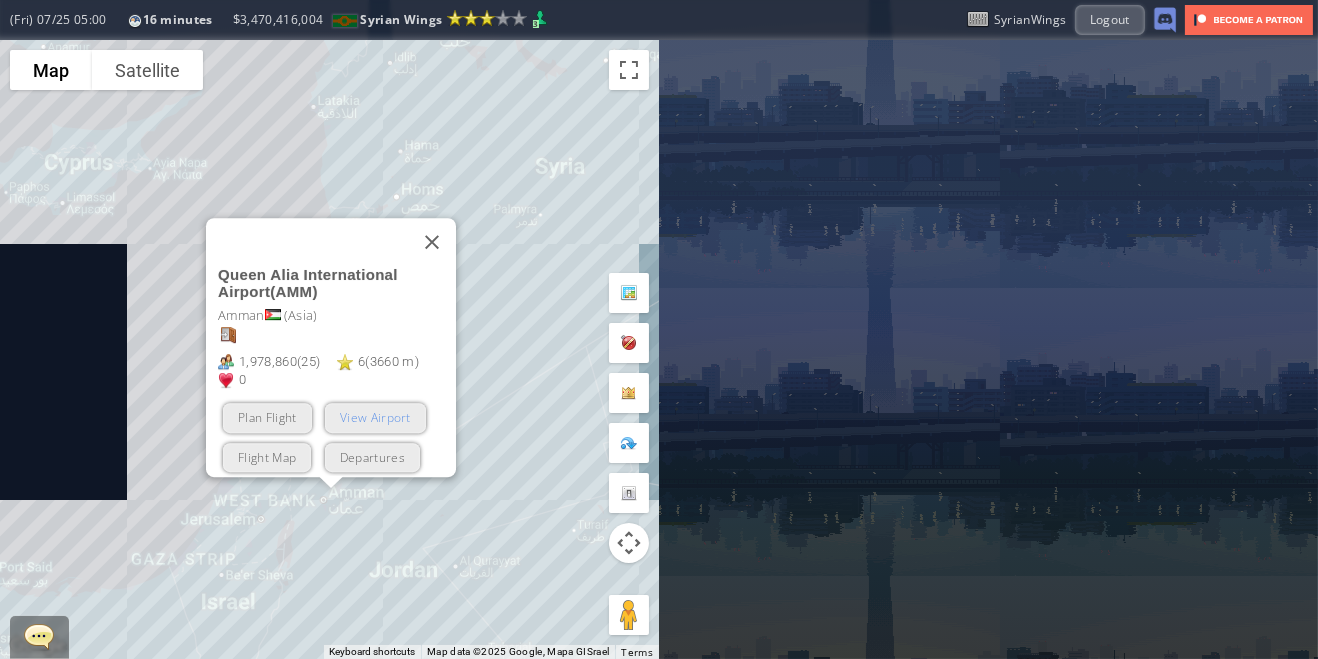 click on "View Airport" at bounding box center (374, 417) 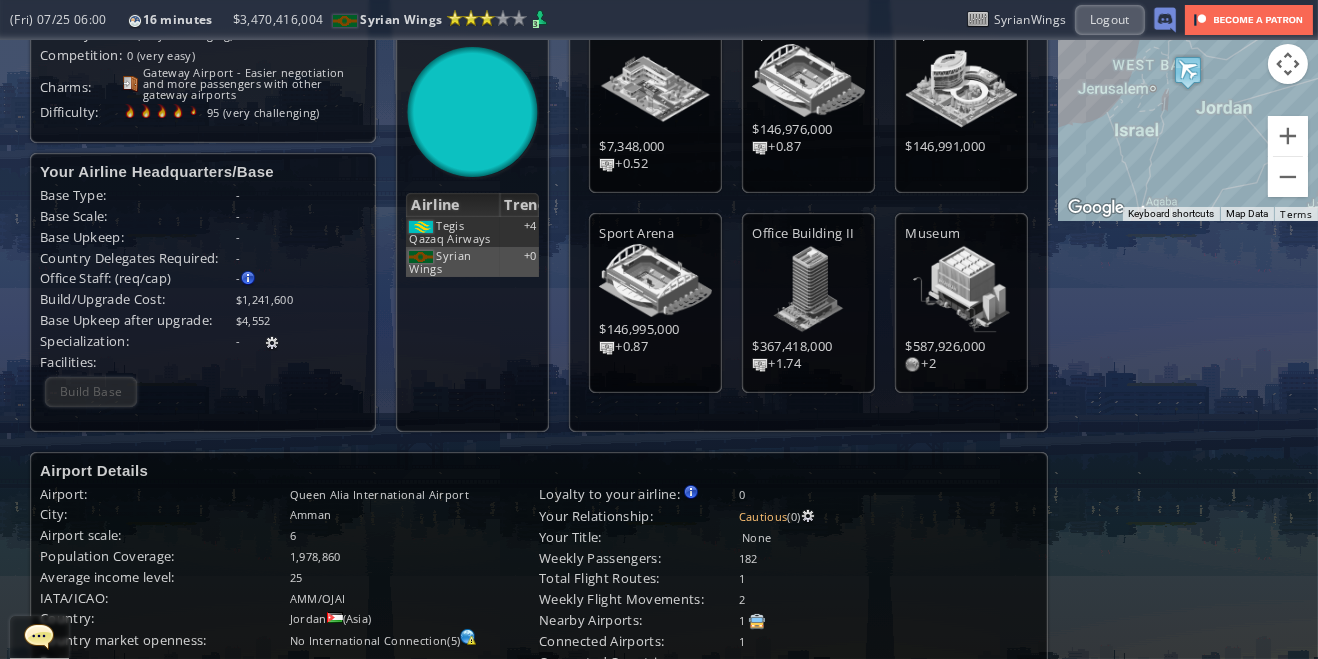 scroll, scrollTop: 0, scrollLeft: 0, axis: both 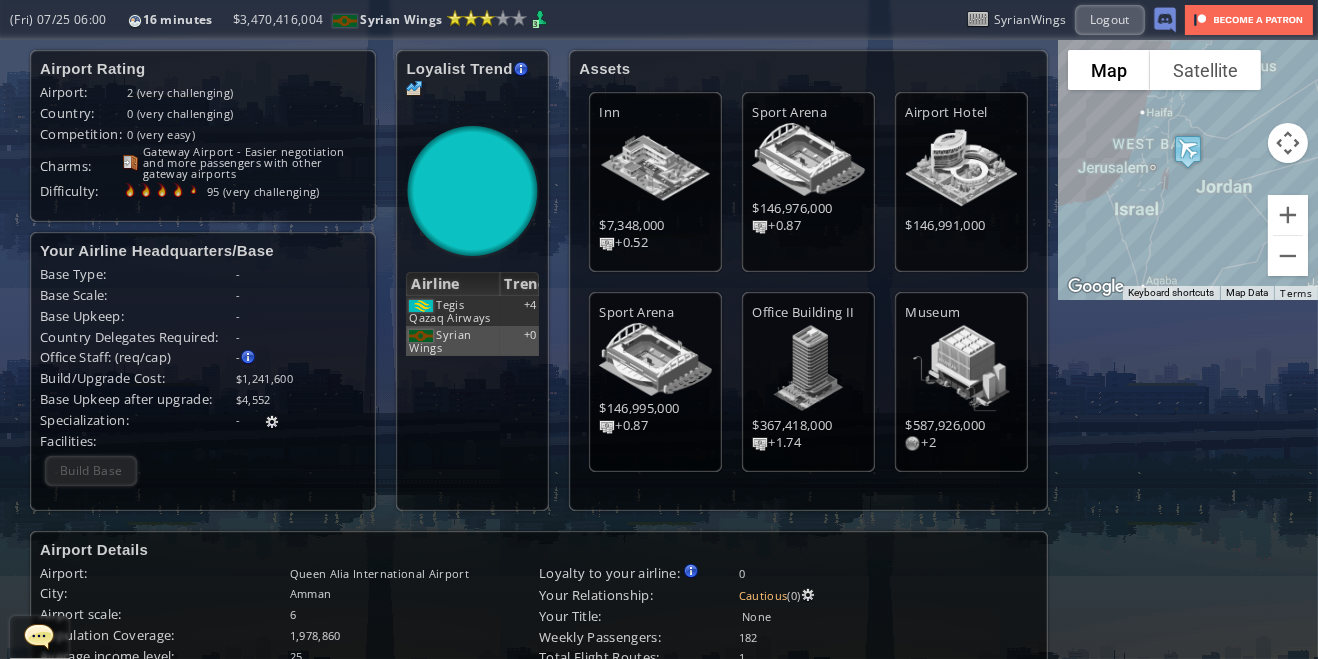 click at bounding box center (7, 329) 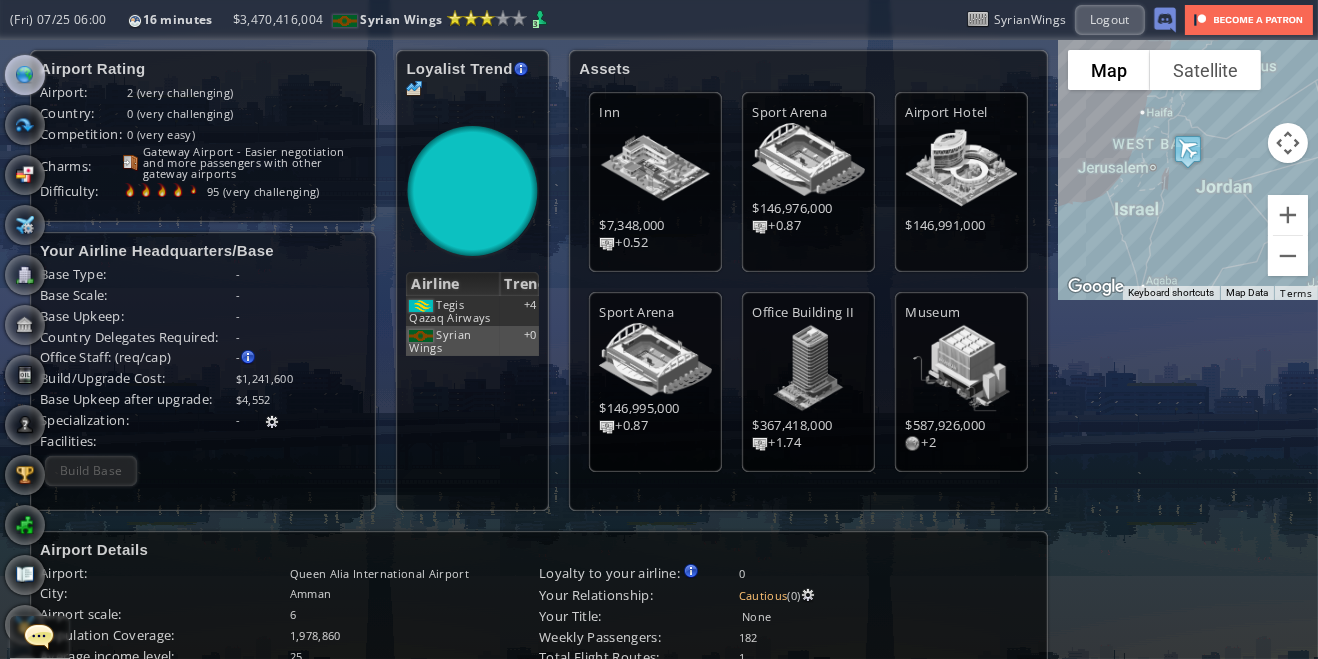 click at bounding box center [25, 75] 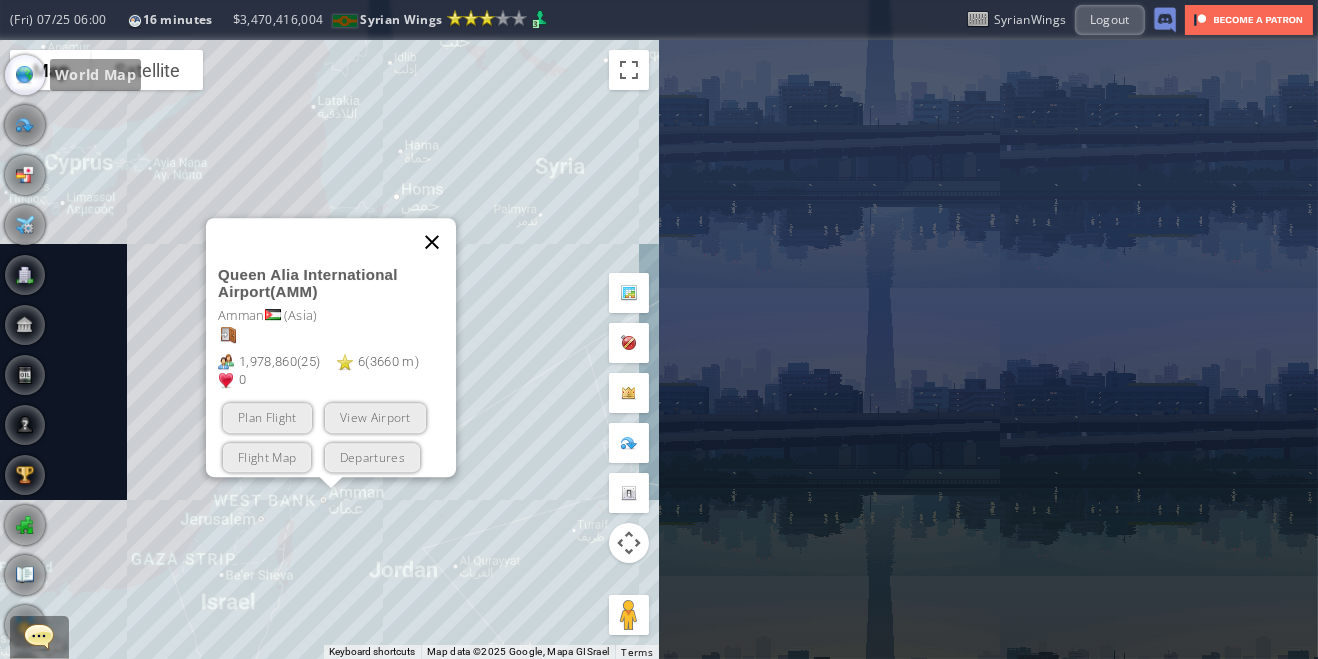 click at bounding box center (432, 242) 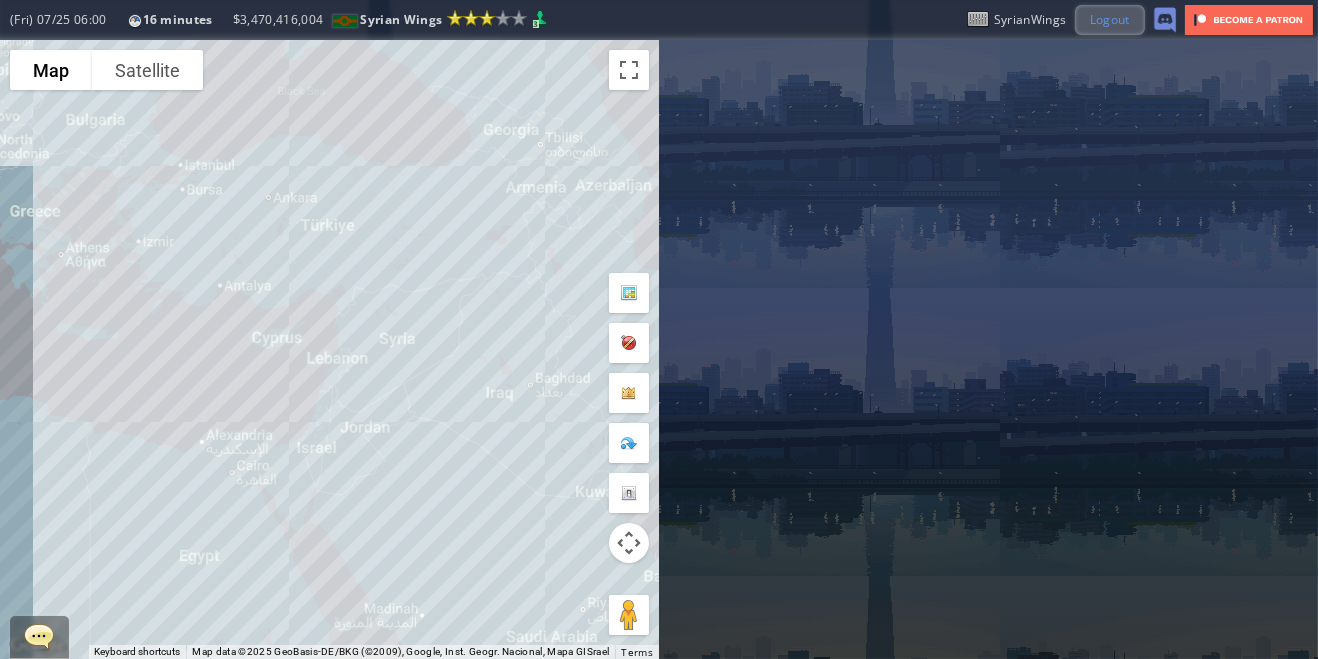 click on "Logout" at bounding box center [1110, 19] 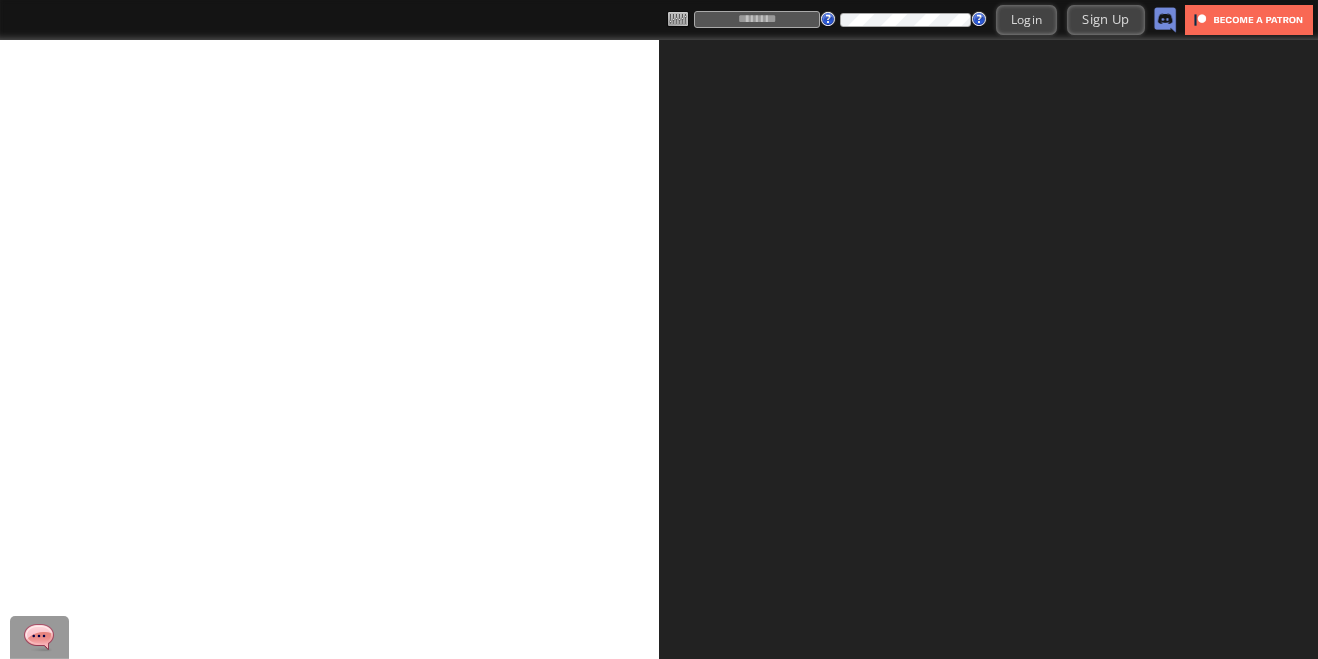 scroll, scrollTop: 0, scrollLeft: 0, axis: both 